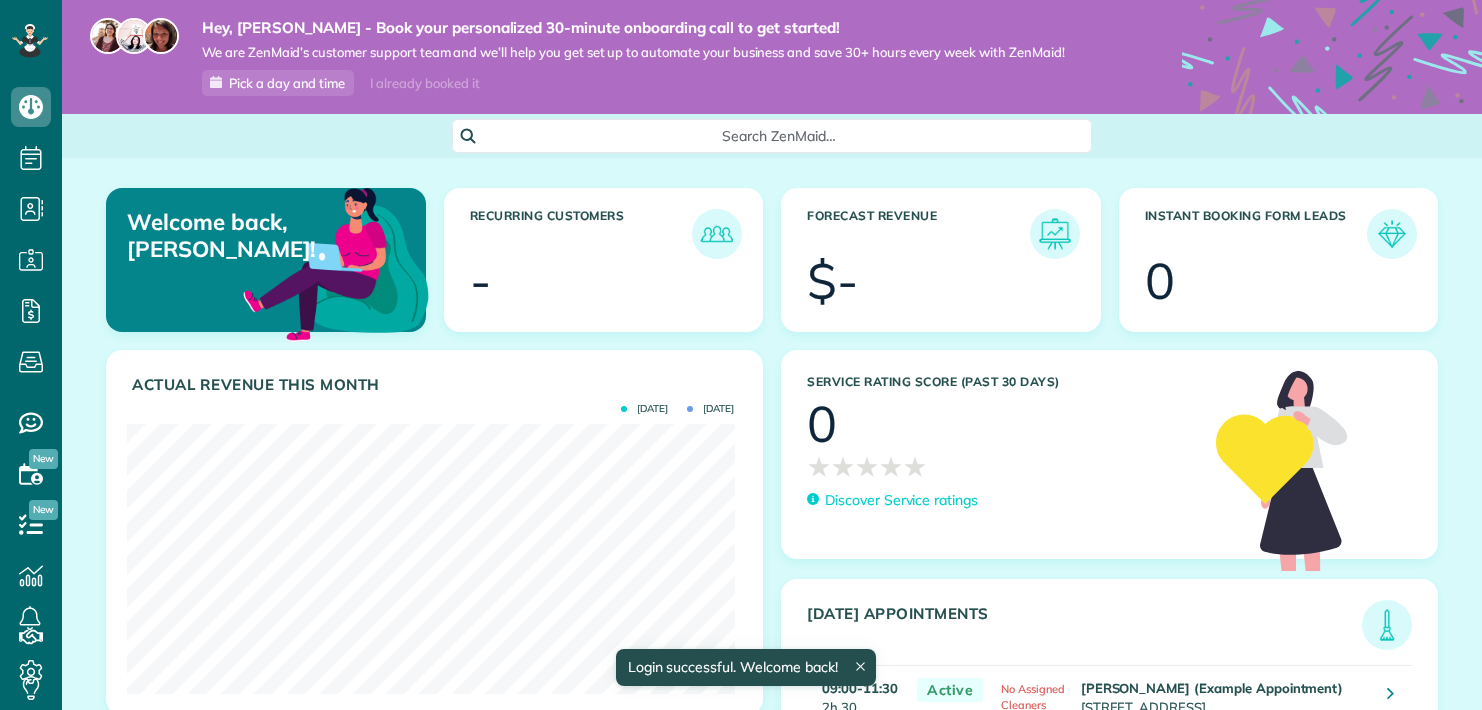 scroll, scrollTop: 0, scrollLeft: 0, axis: both 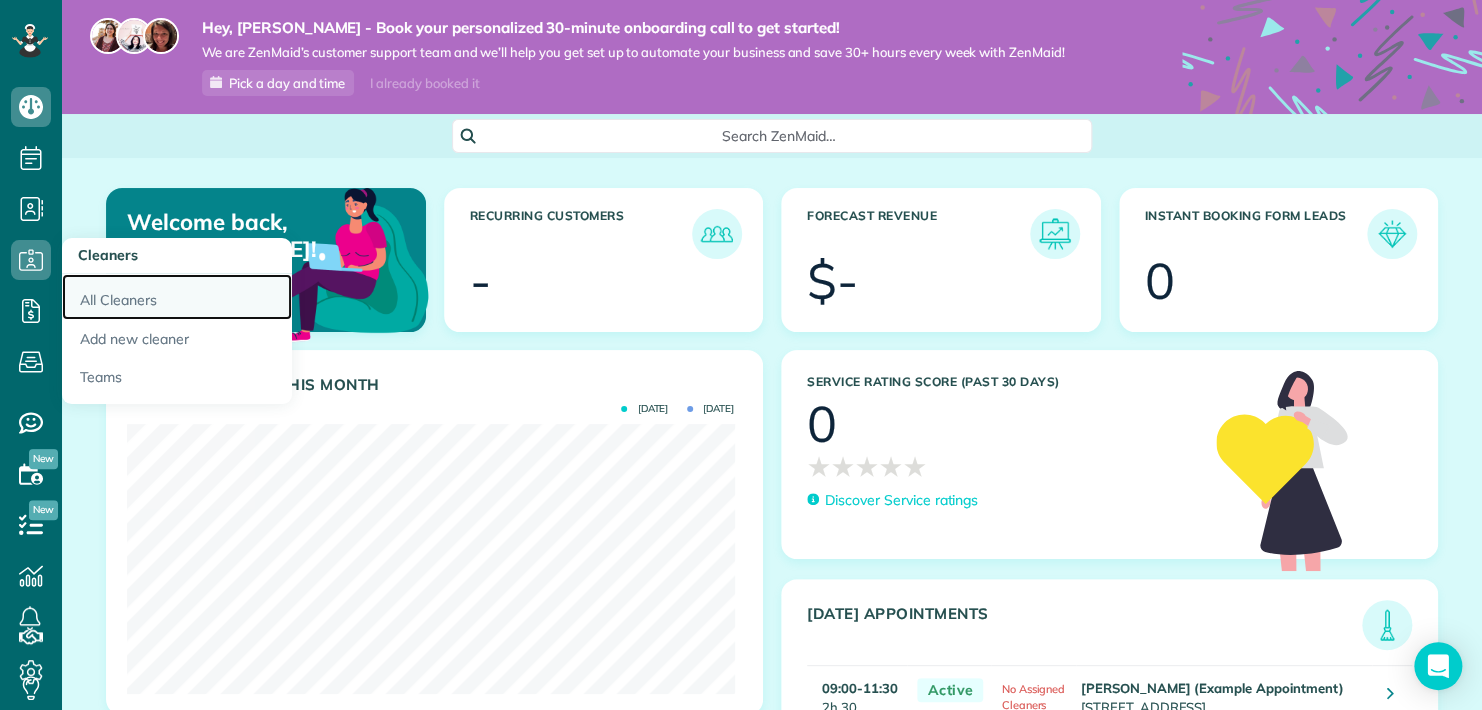 click on "All Cleaners" at bounding box center (177, 297) 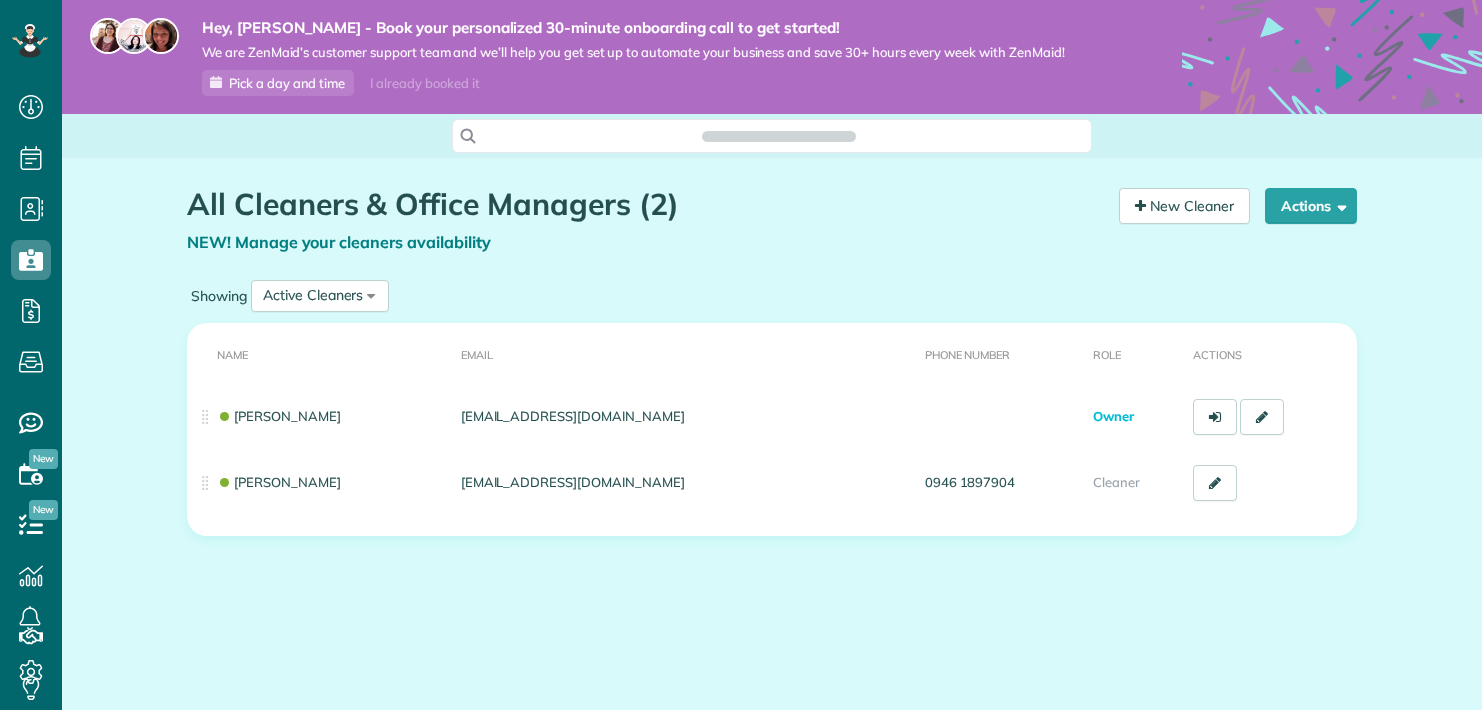 scroll, scrollTop: 0, scrollLeft: 0, axis: both 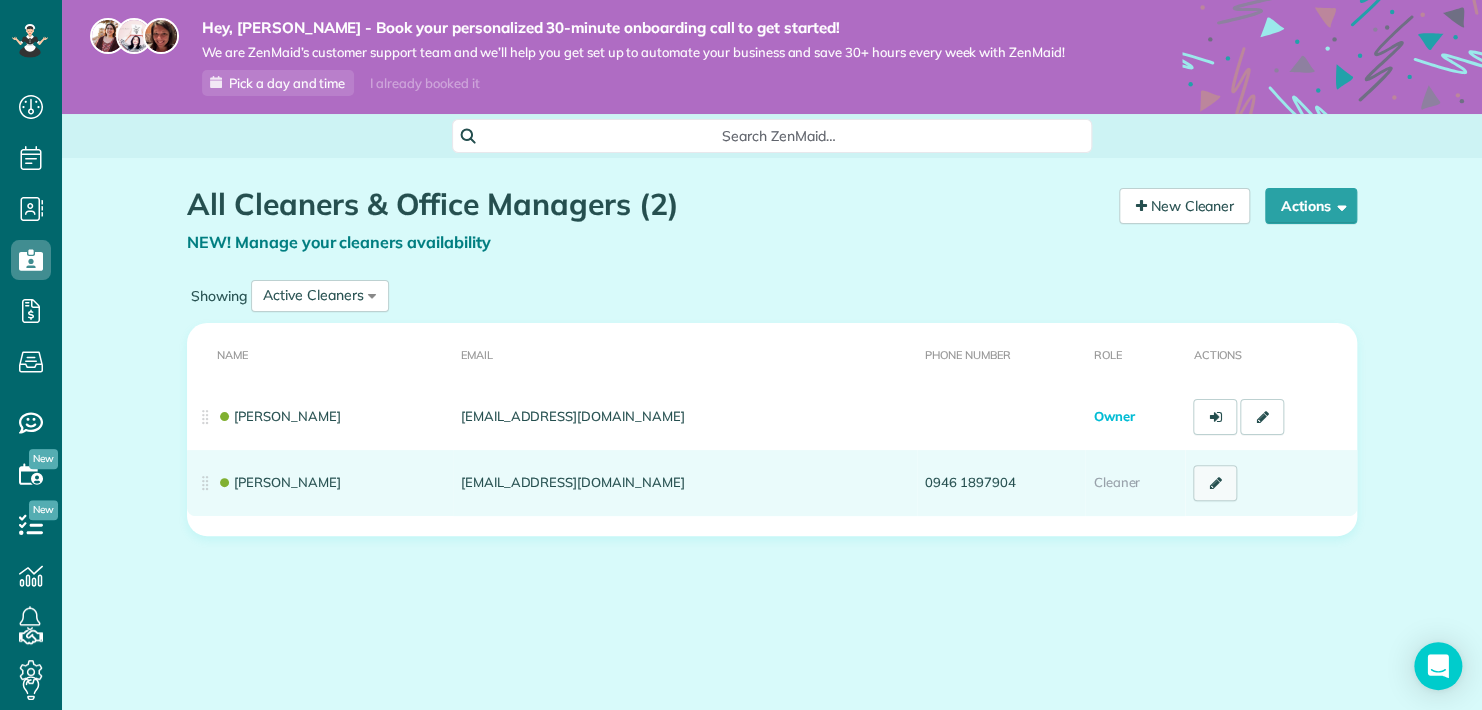 click at bounding box center (1215, 483) 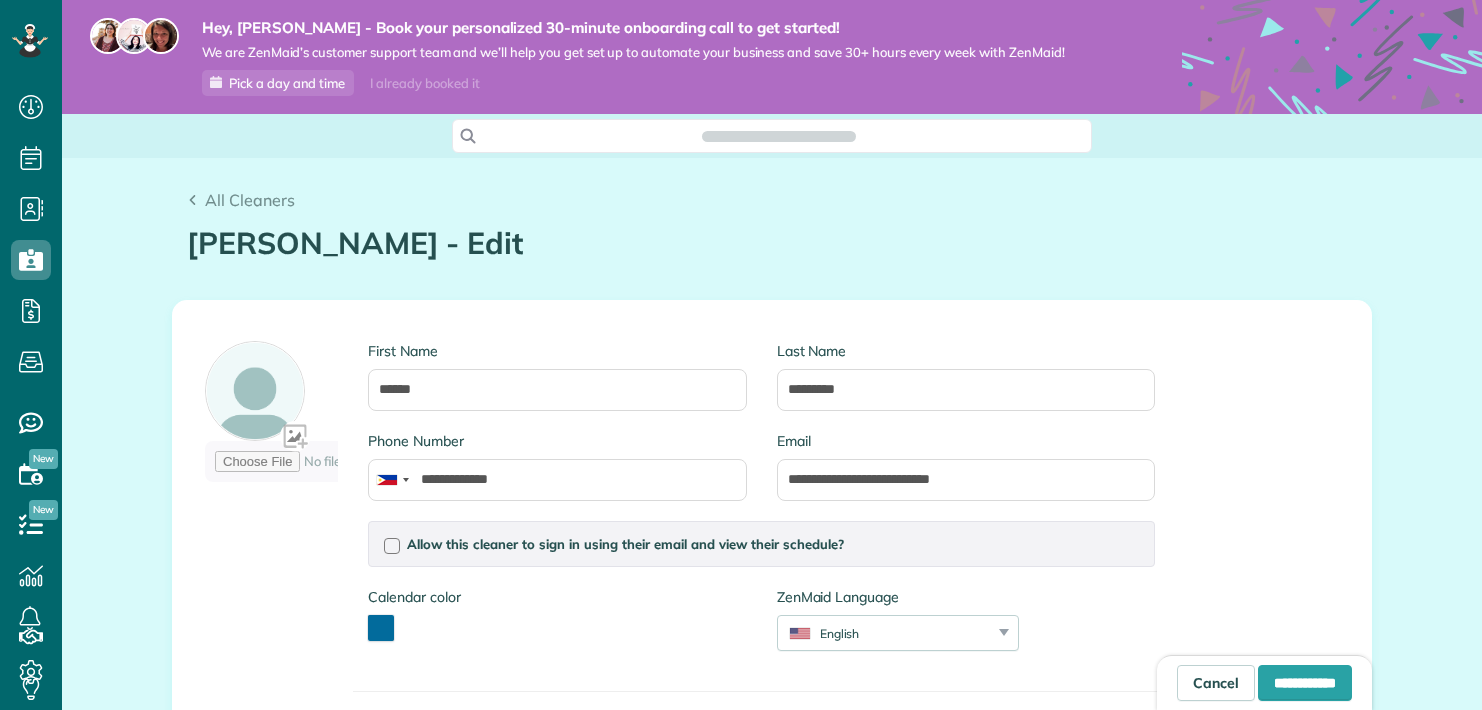 scroll, scrollTop: 0, scrollLeft: 0, axis: both 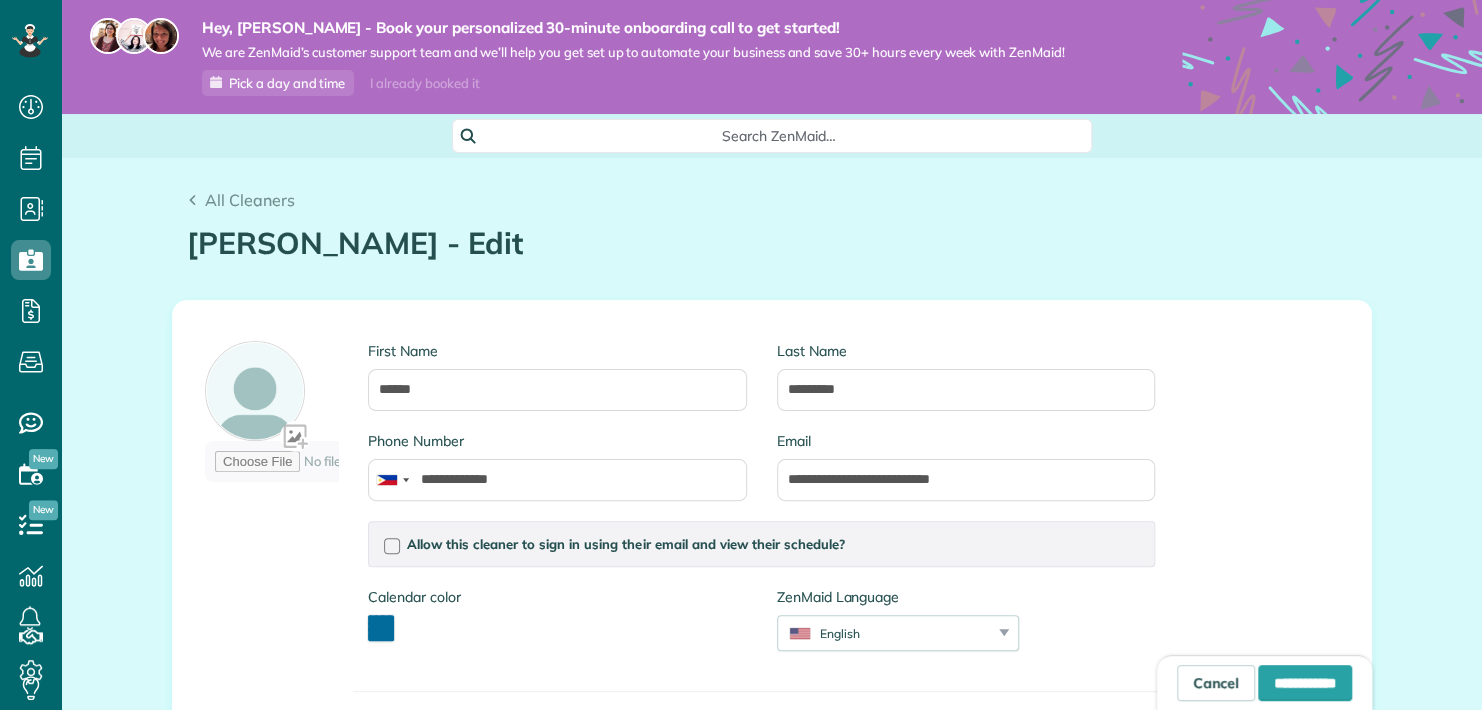 type on "**********" 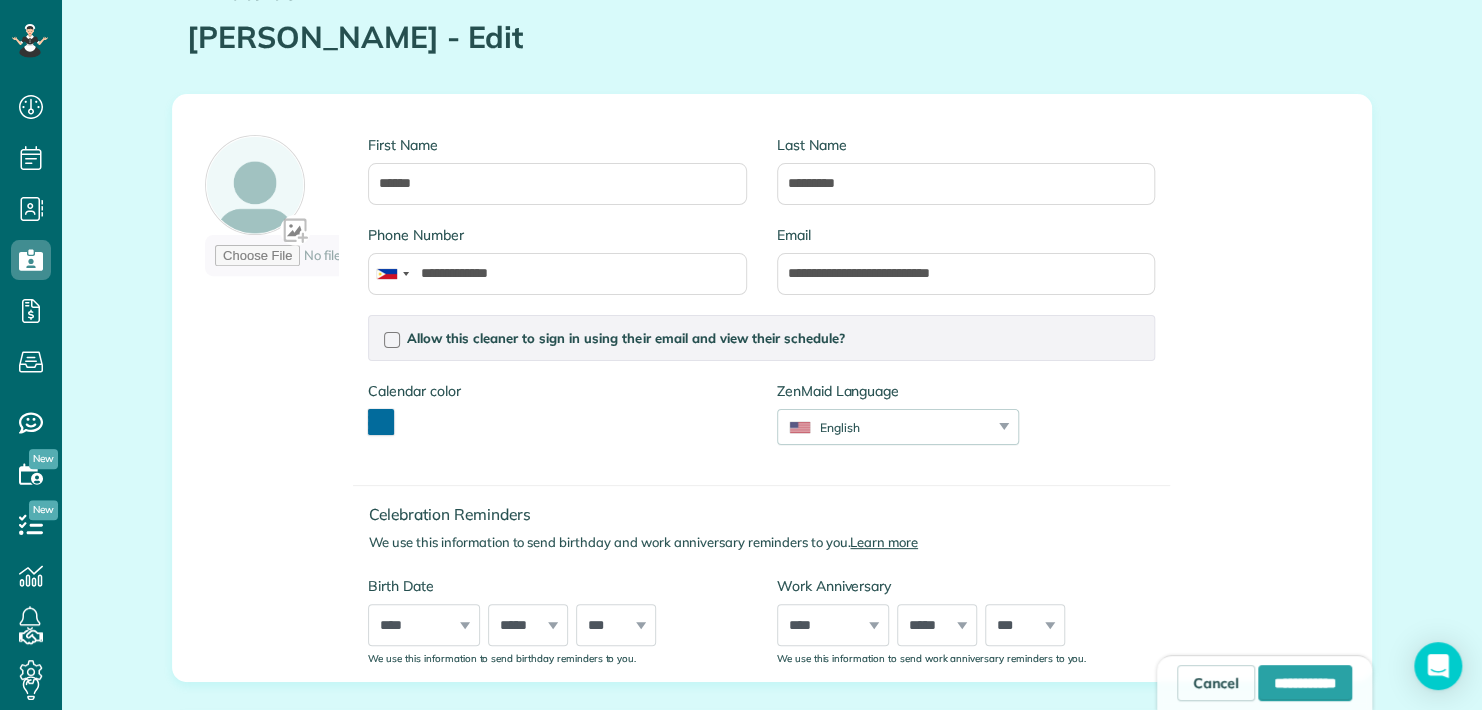 scroll, scrollTop: 196, scrollLeft: 0, axis: vertical 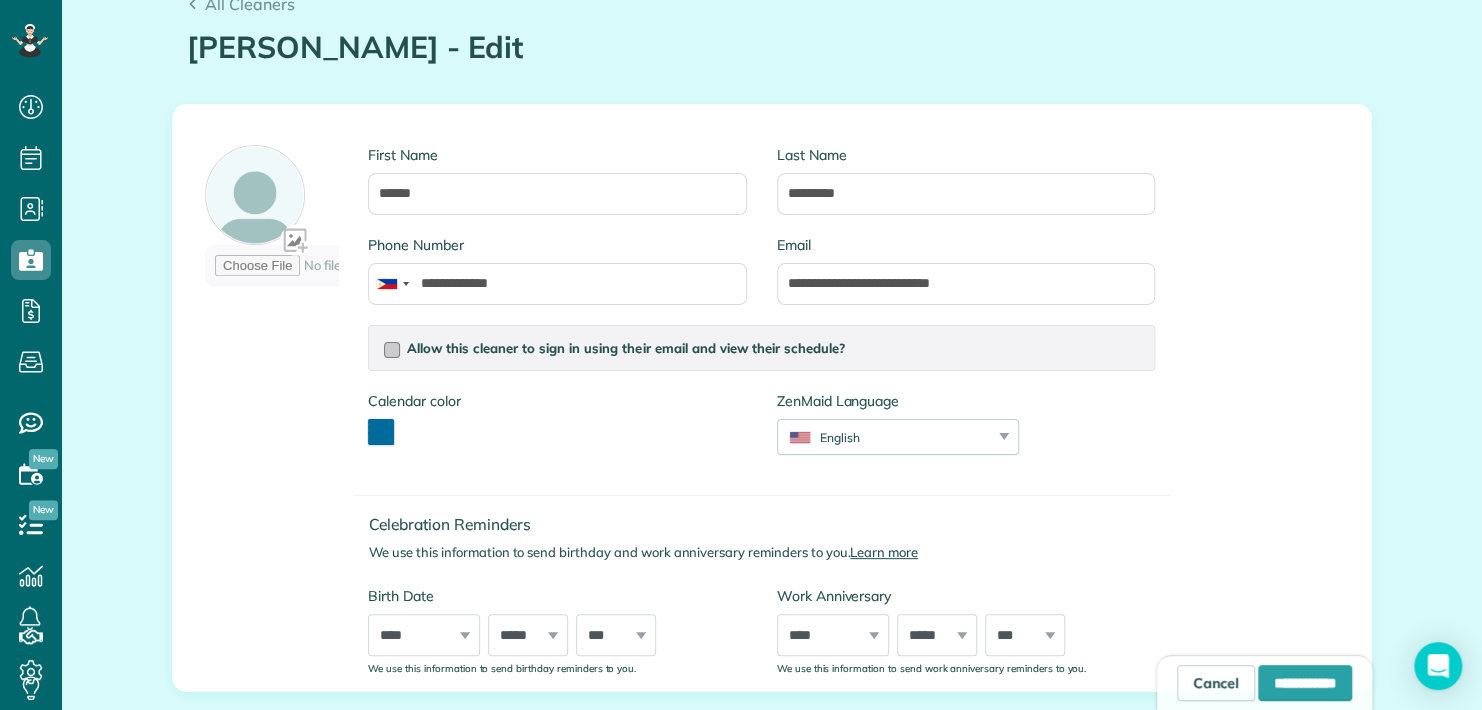 click at bounding box center (392, 350) 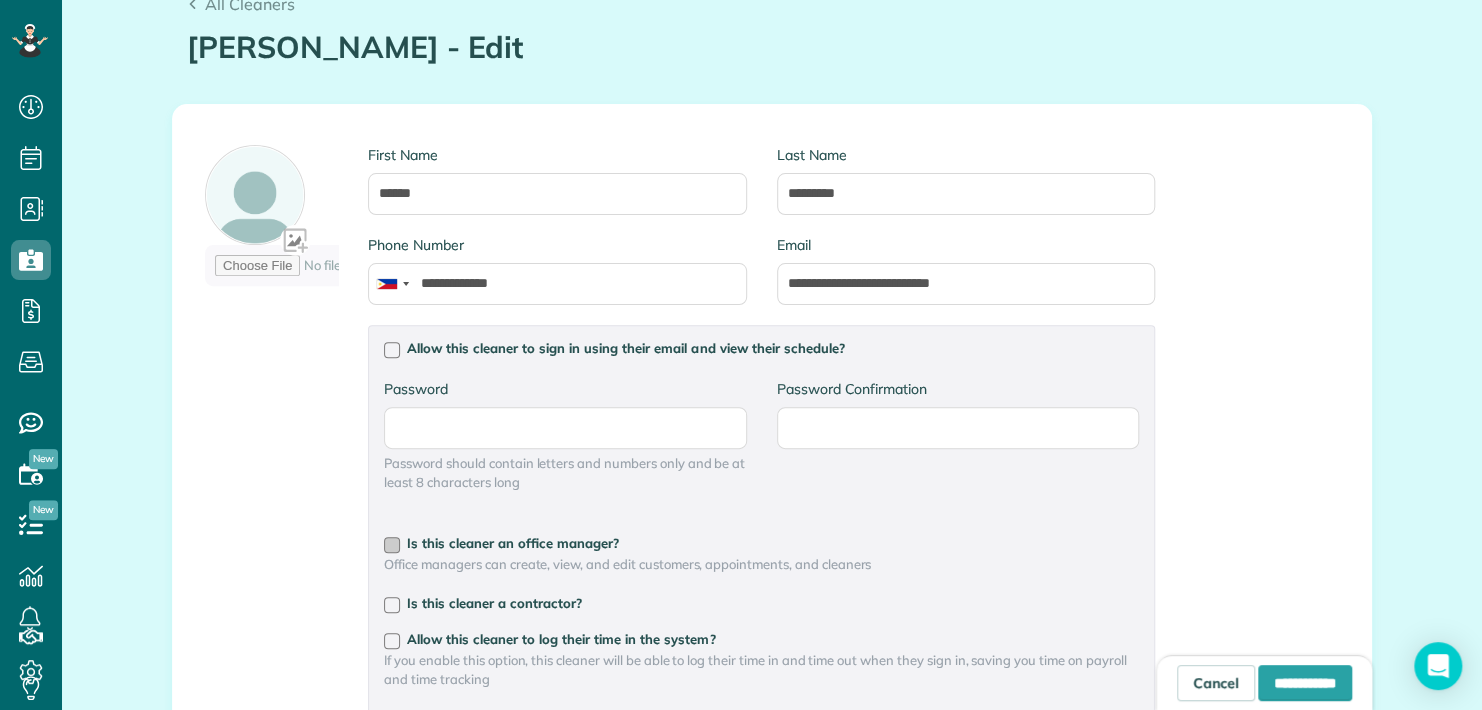 click at bounding box center (392, 545) 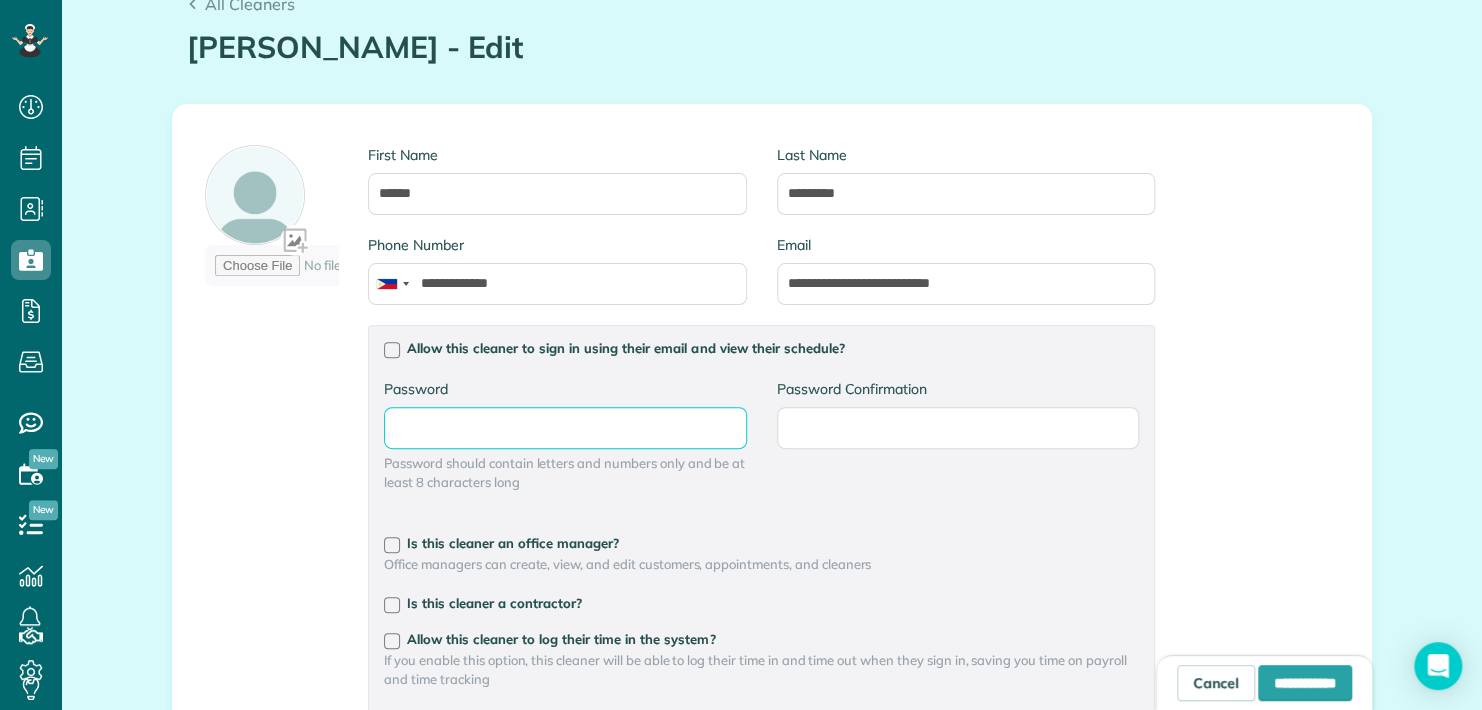 click on "Password" at bounding box center (0, 0) 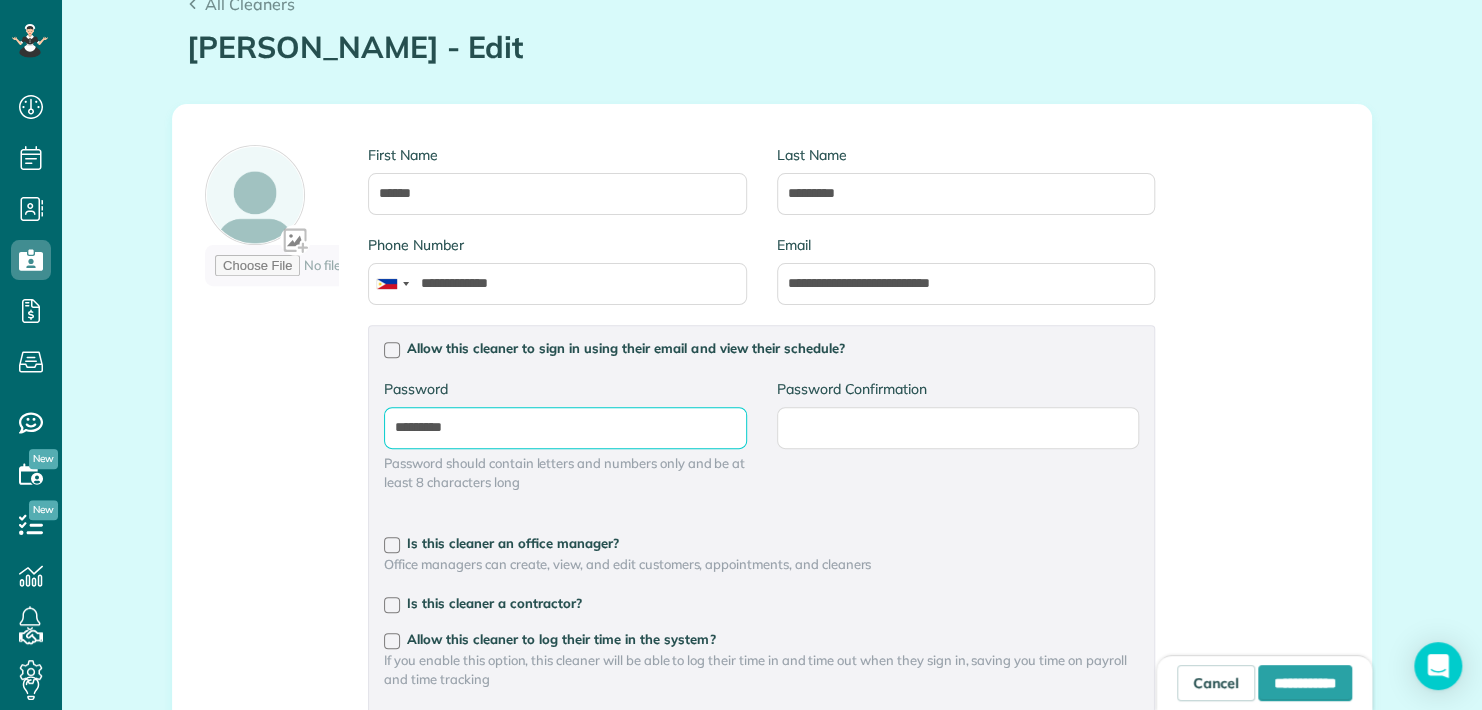 type on "*********" 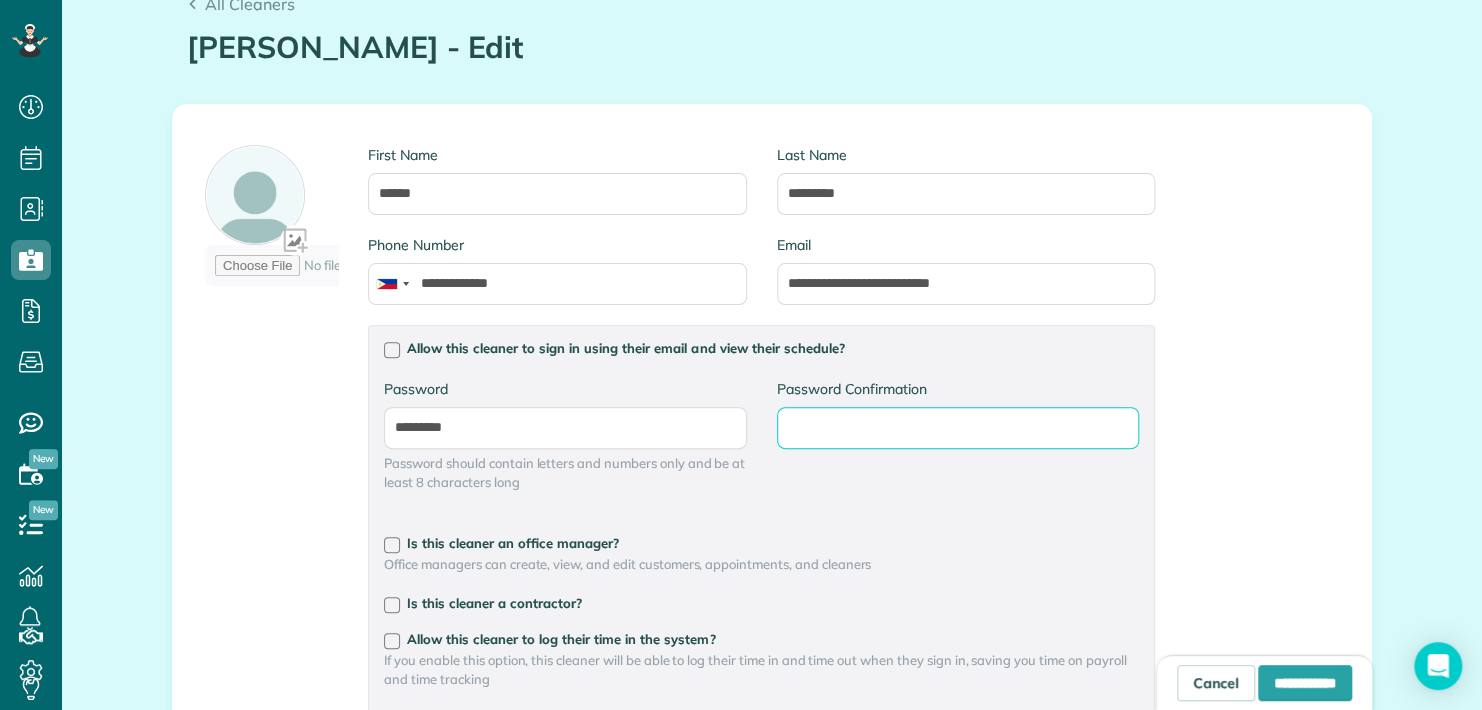 click on "Password Confirmation" at bounding box center (0, 0) 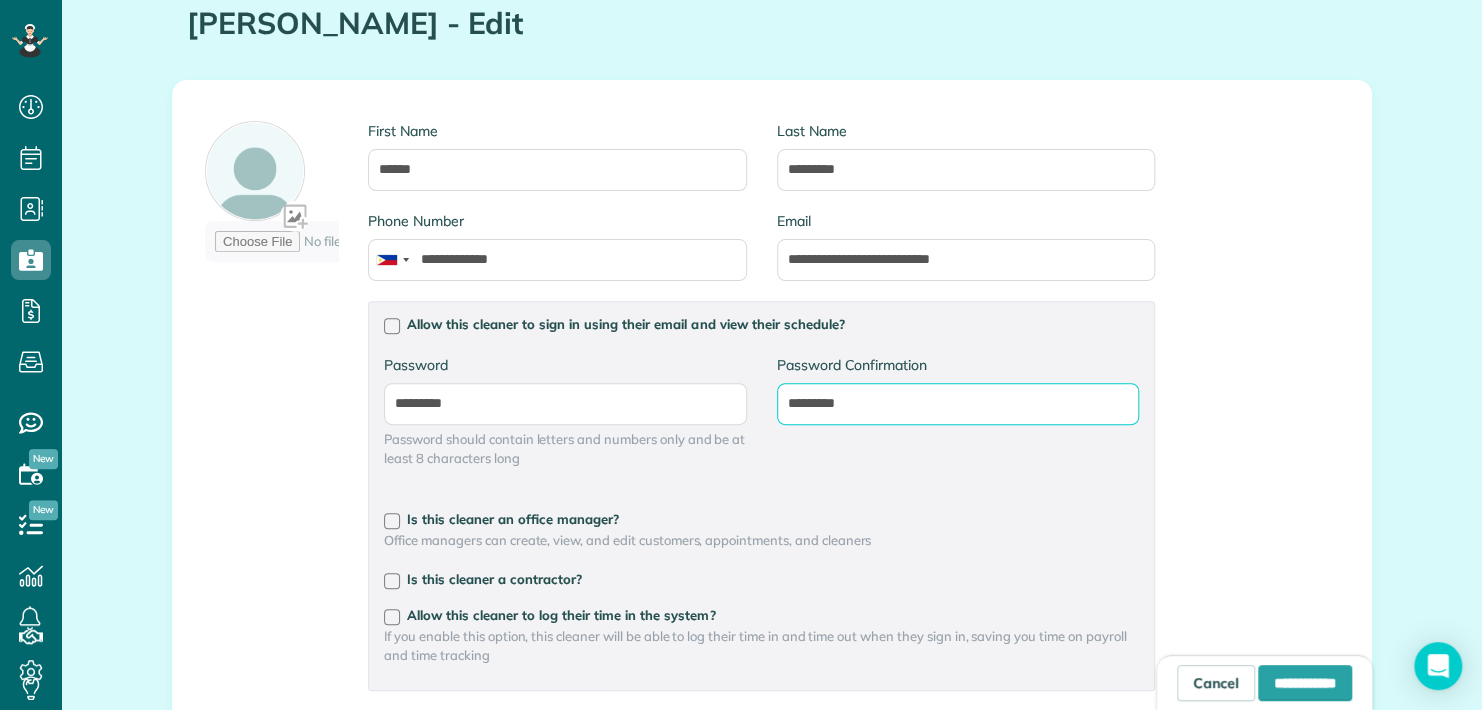 scroll, scrollTop: 224, scrollLeft: 0, axis: vertical 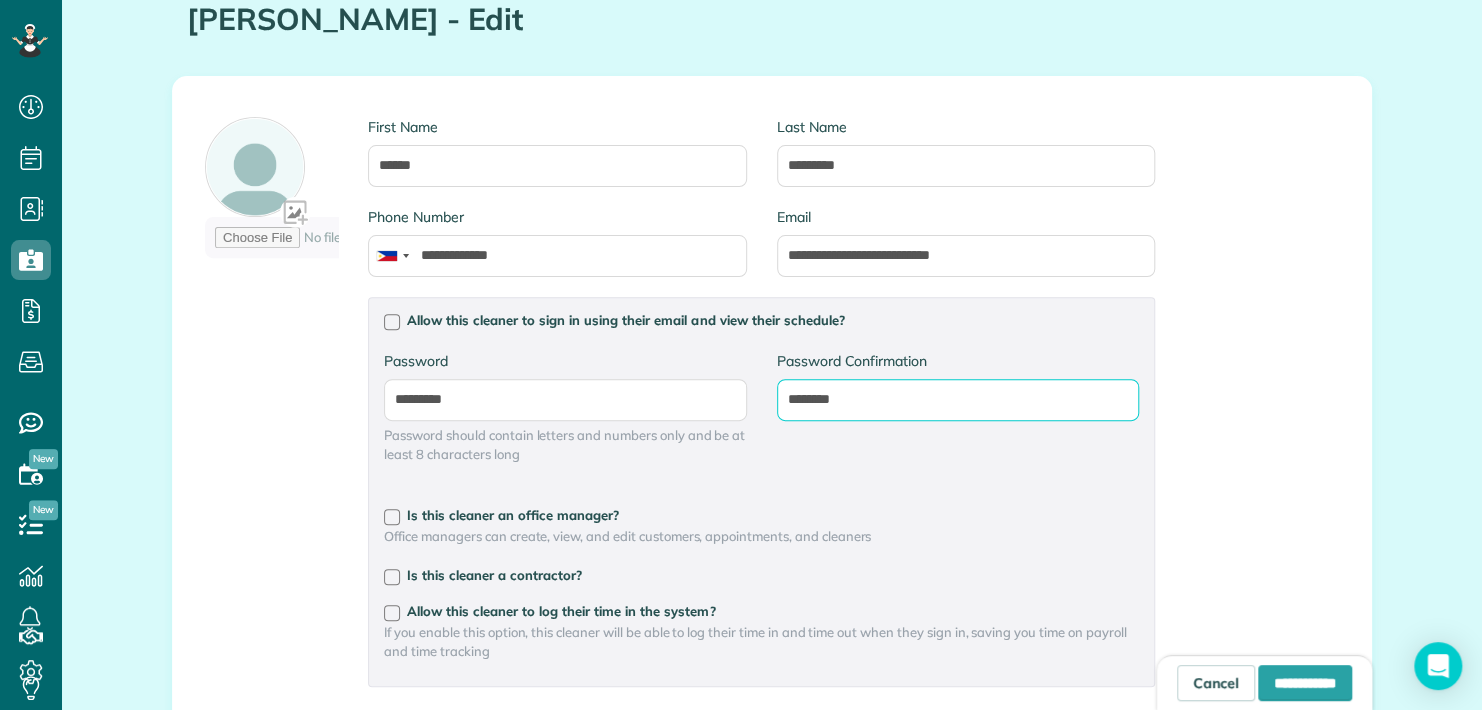 type on "********" 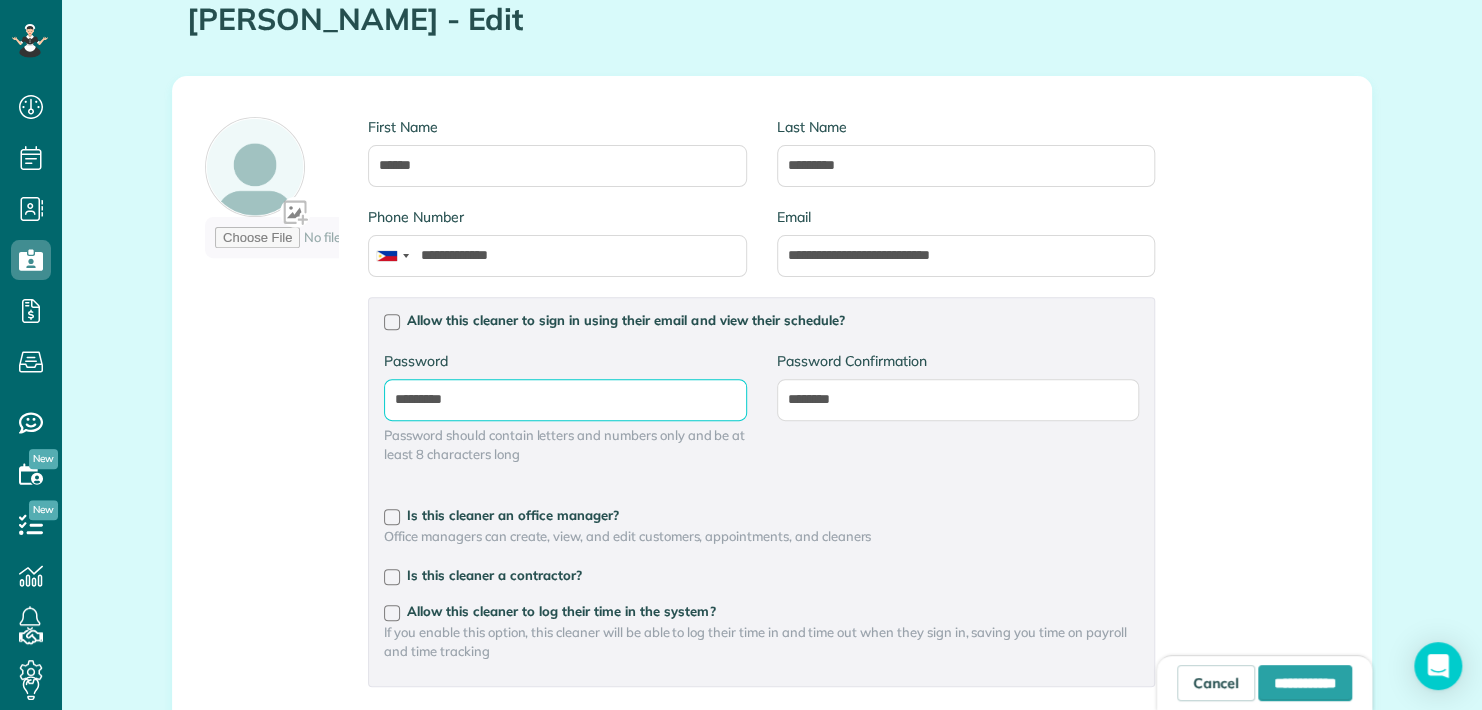 click on "*********" at bounding box center [0, 0] 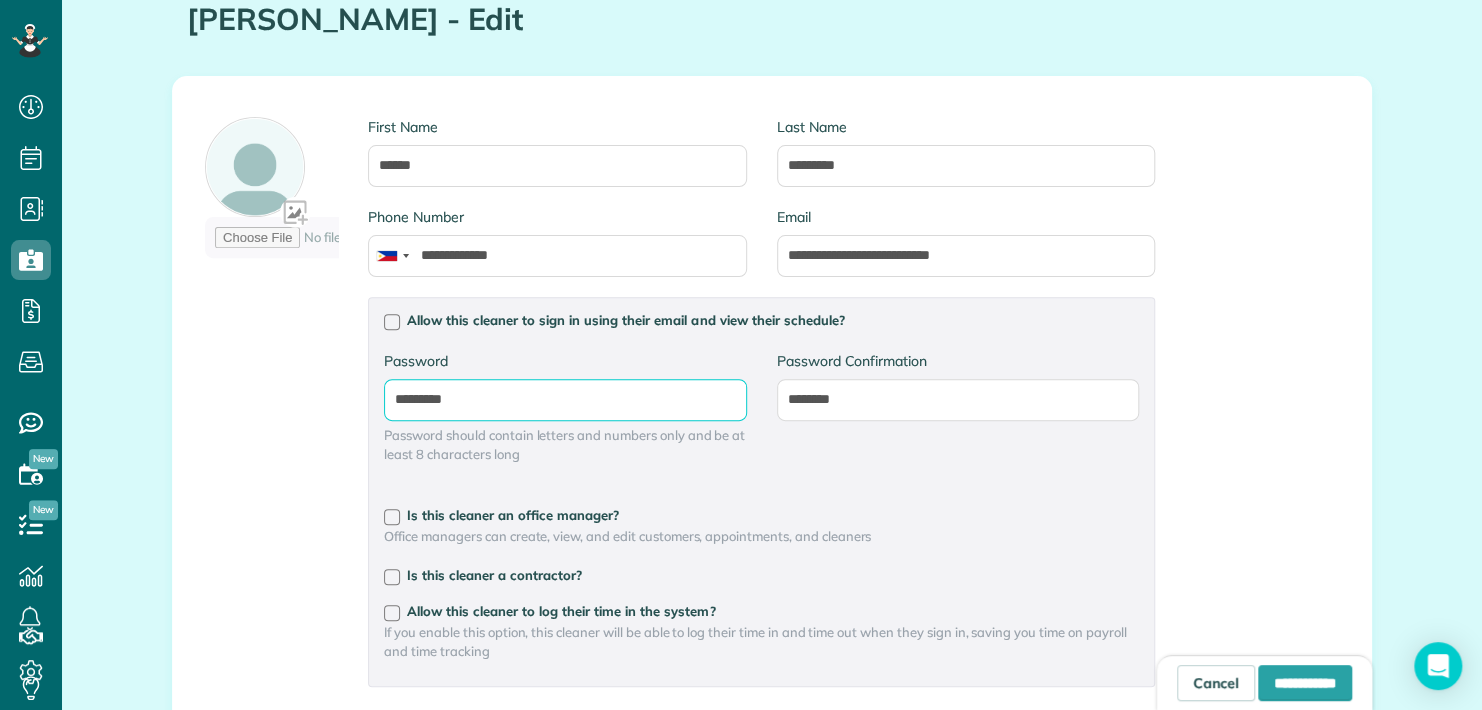 type on "*********" 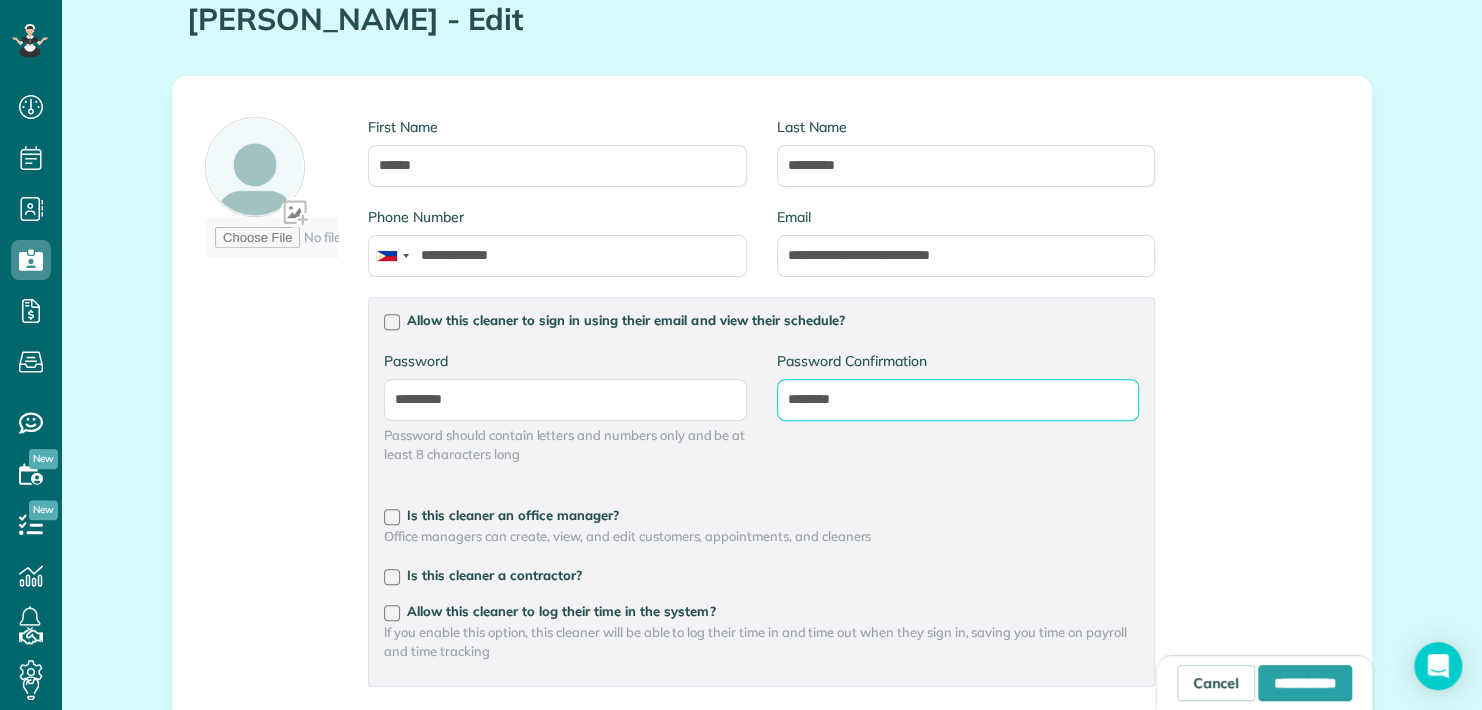 click on "********" at bounding box center (0, 0) 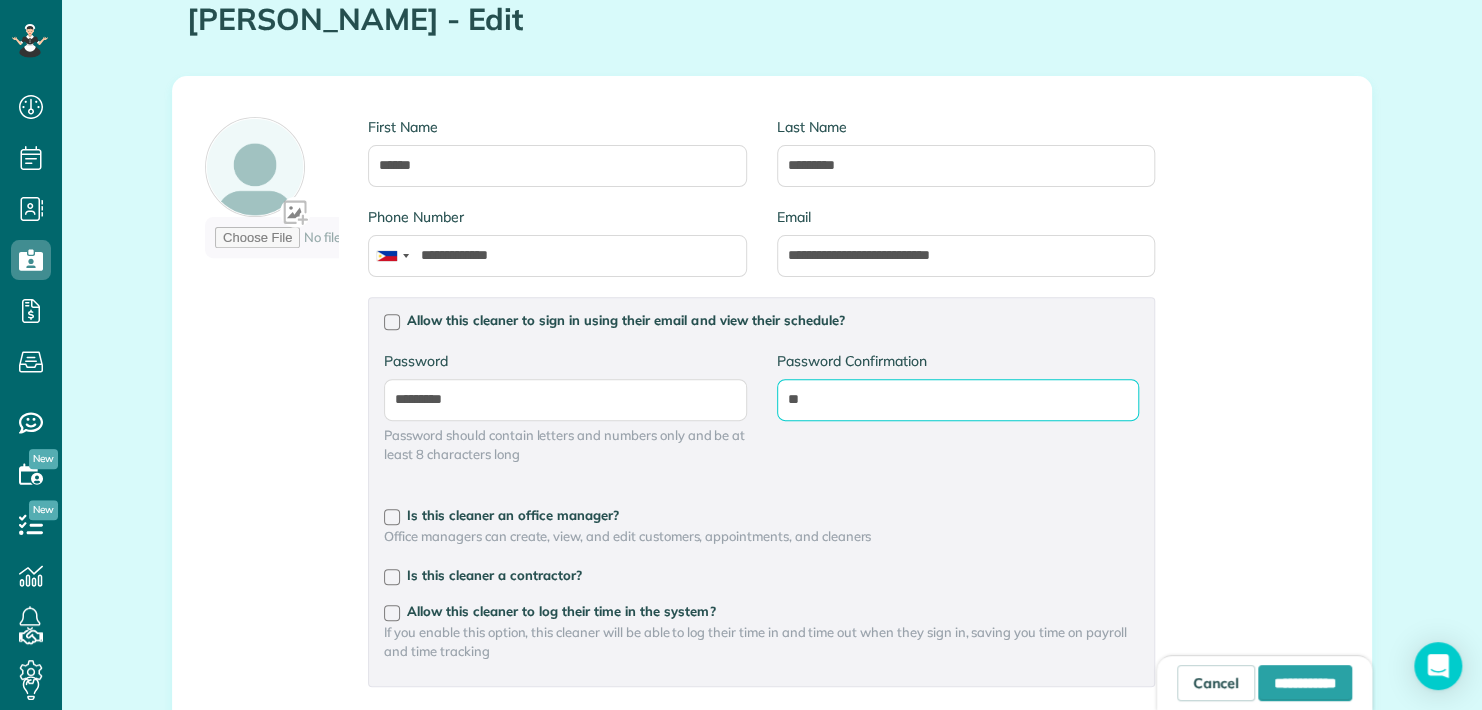 type on "*" 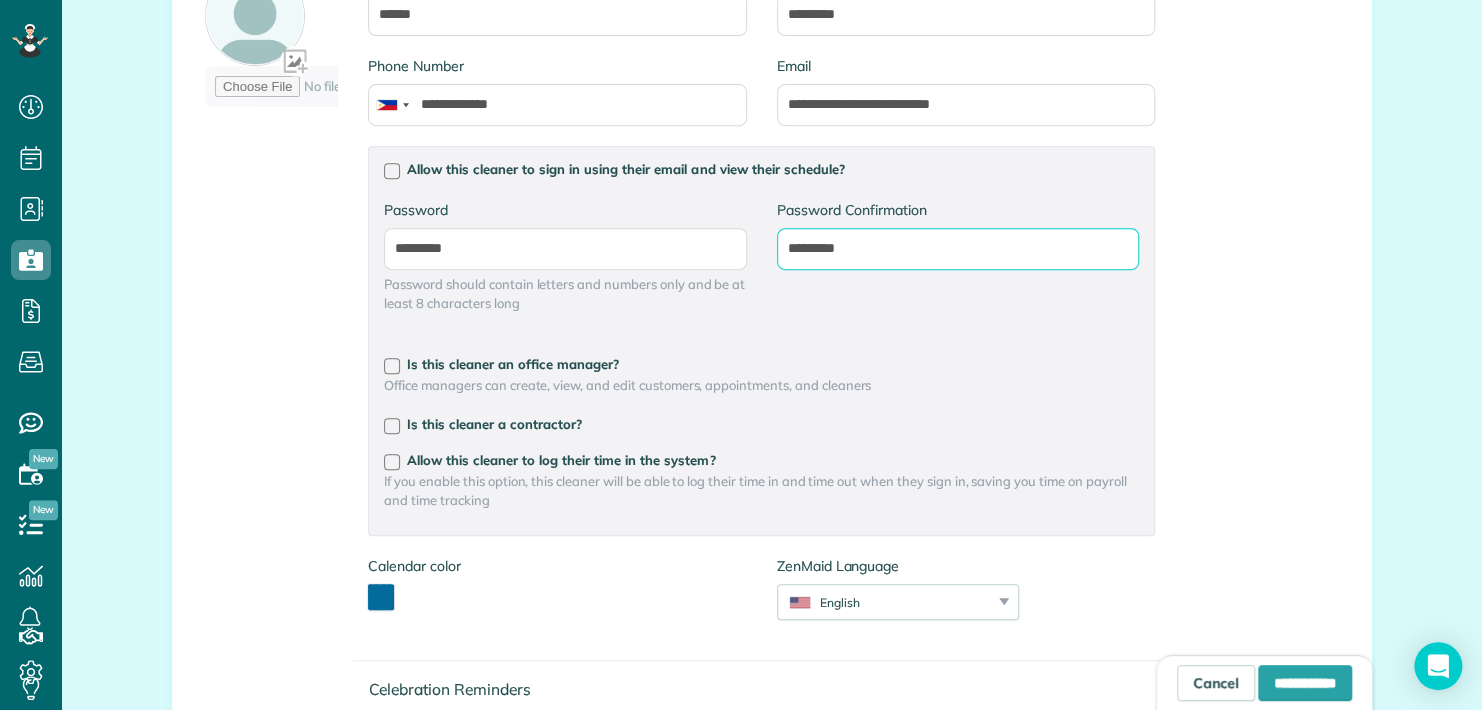 scroll, scrollTop: 390, scrollLeft: 0, axis: vertical 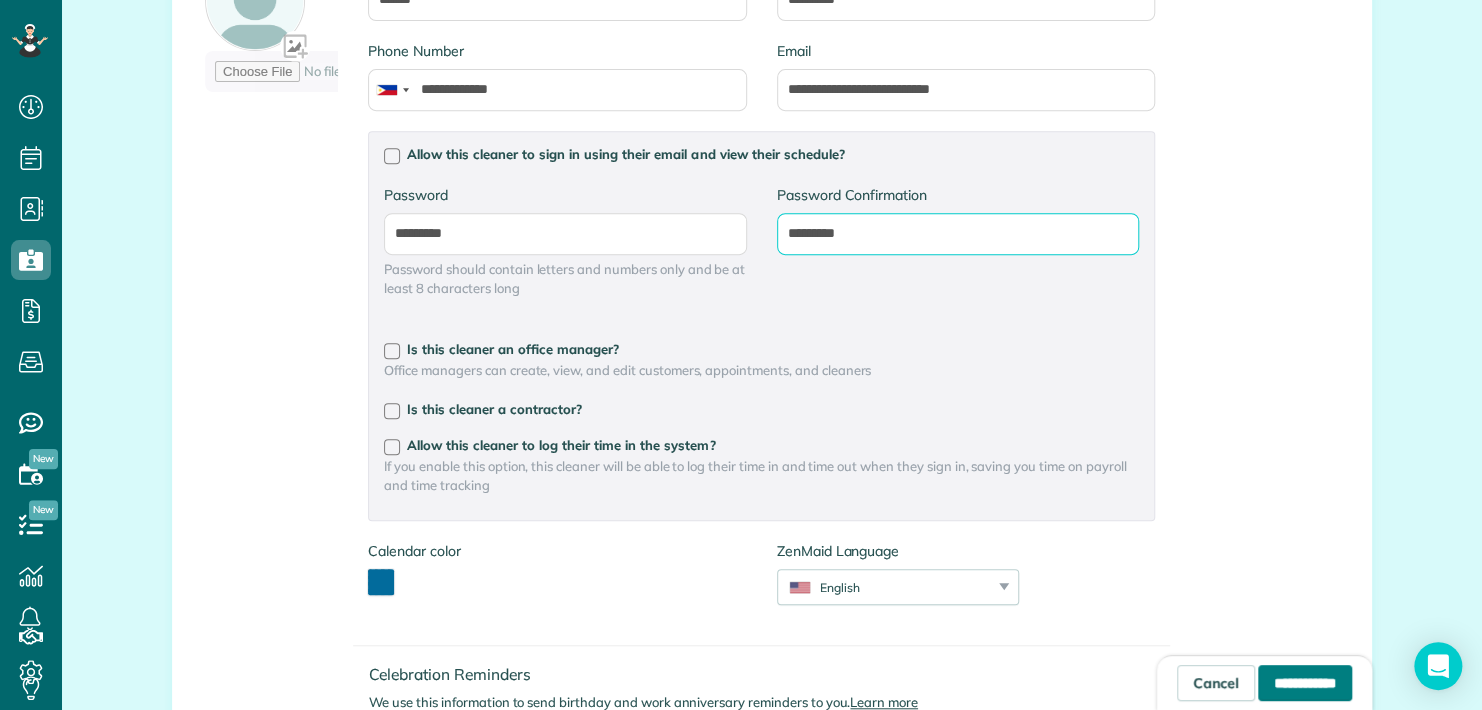 type on "*********" 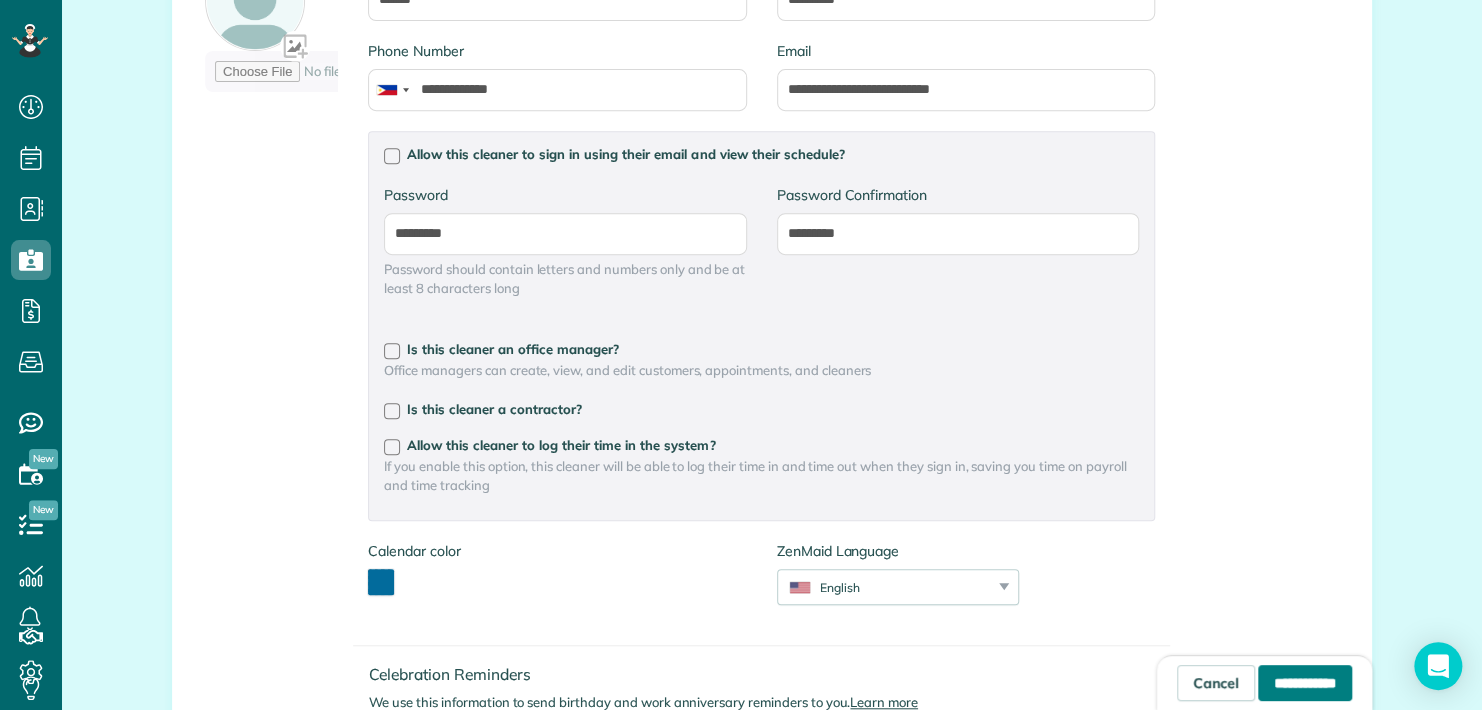 click on "**********" at bounding box center [1305, 683] 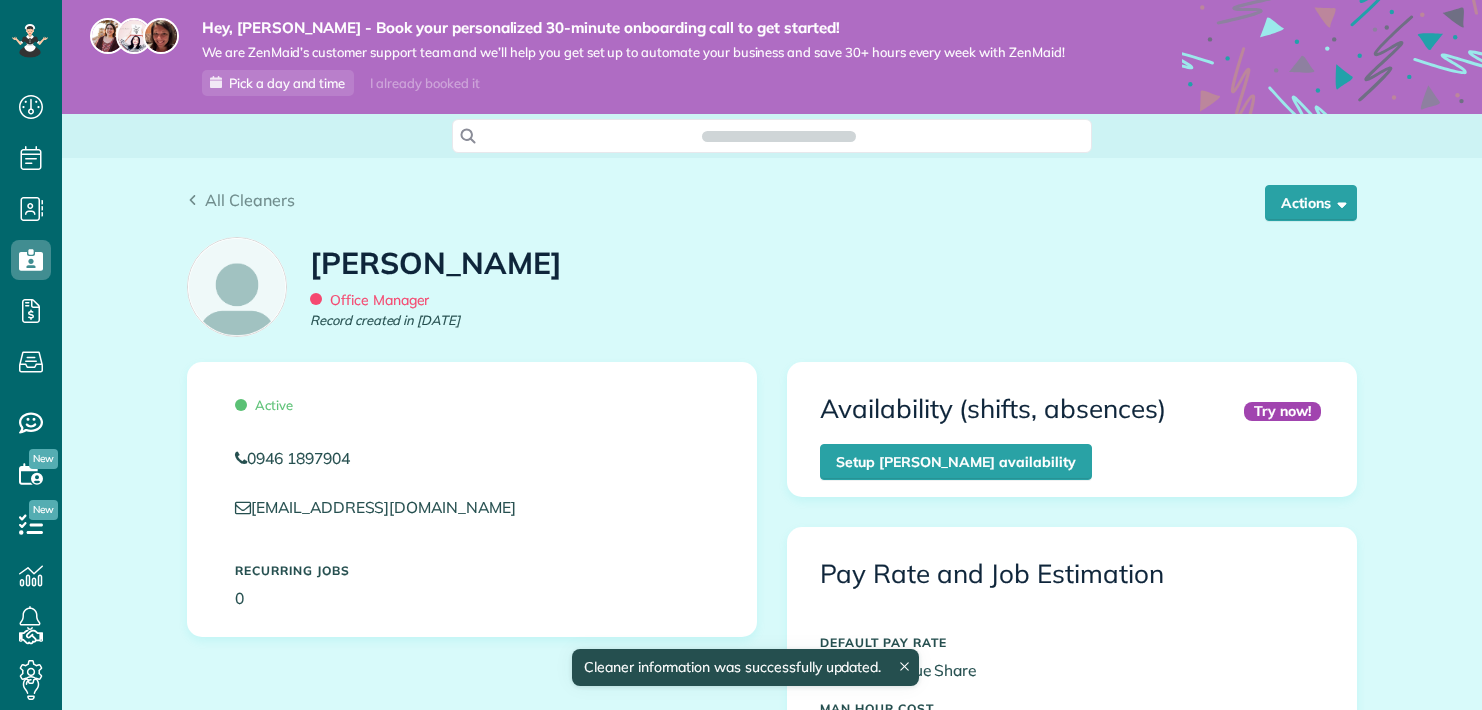 scroll, scrollTop: 0, scrollLeft: 0, axis: both 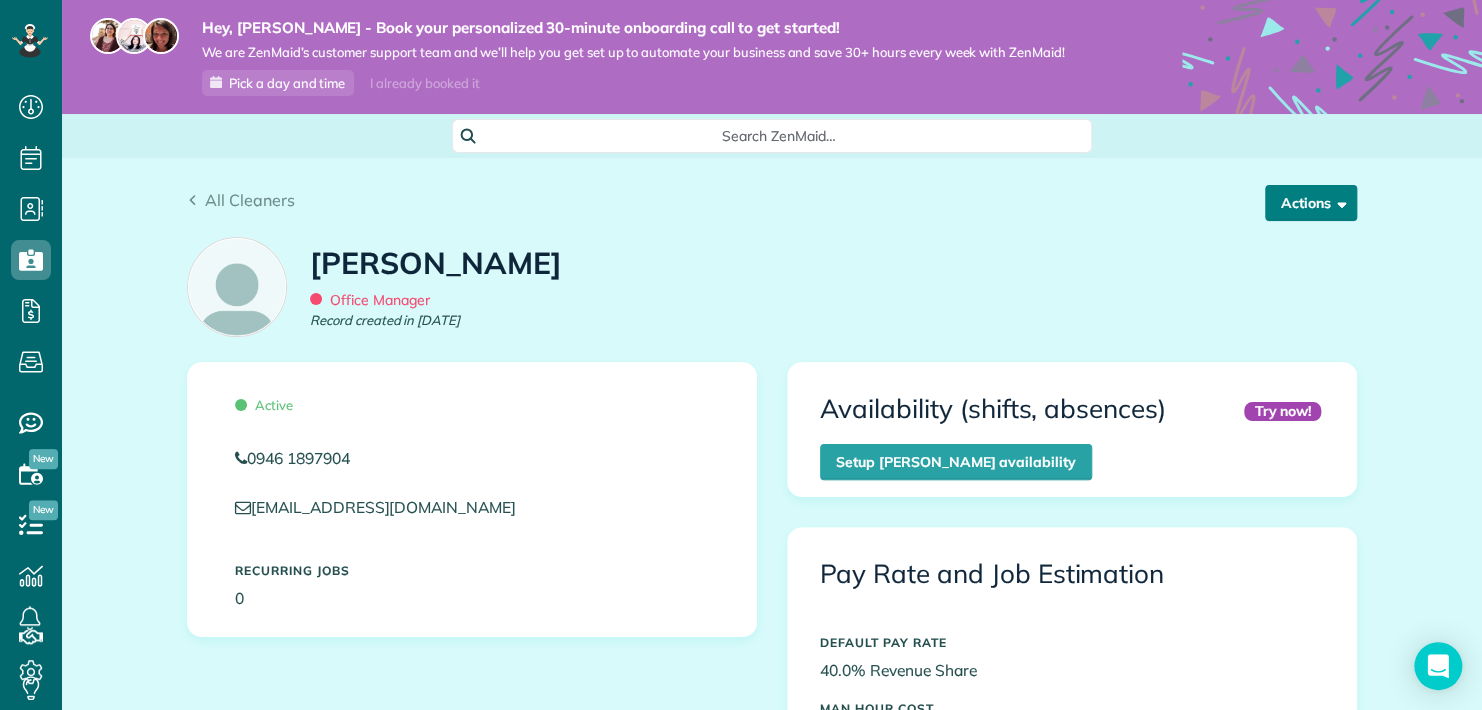 click at bounding box center (1338, 202) 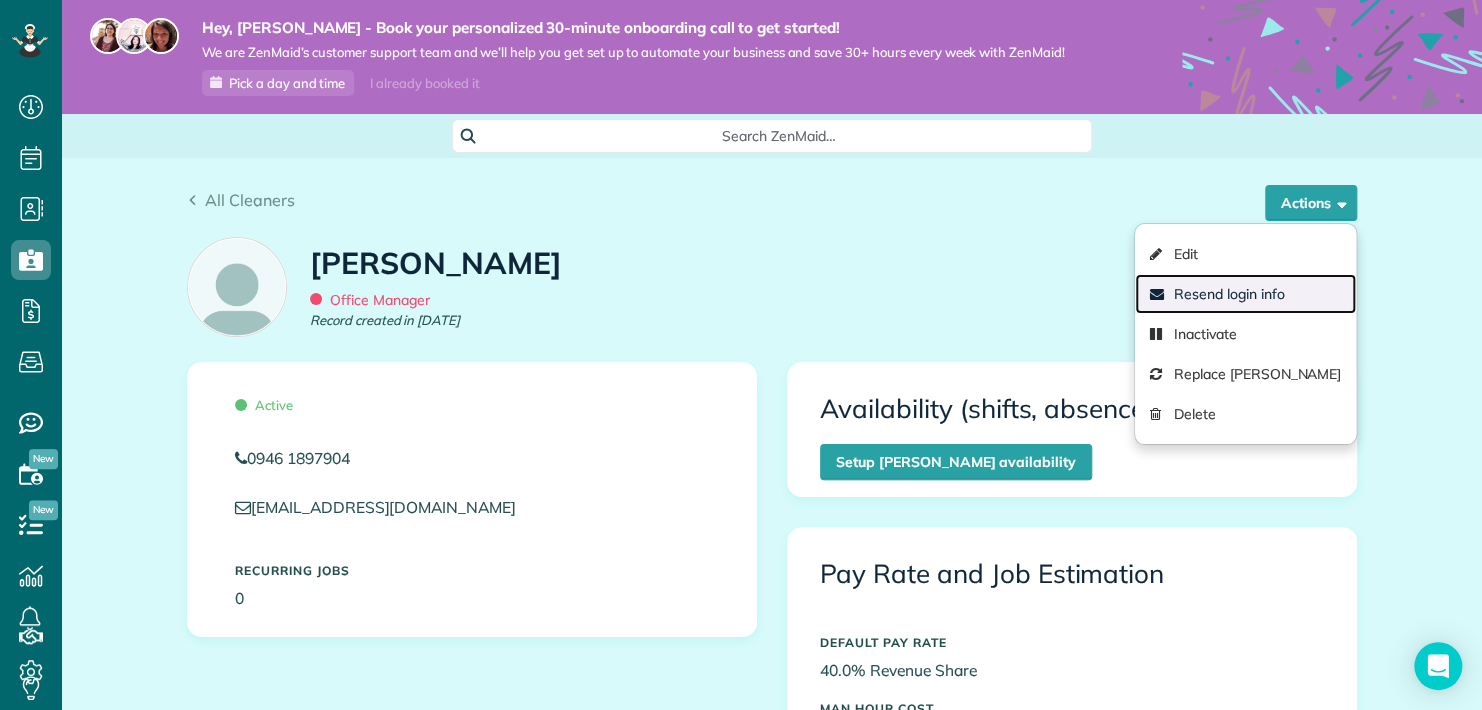 click on "Resend login info" at bounding box center [1245, 294] 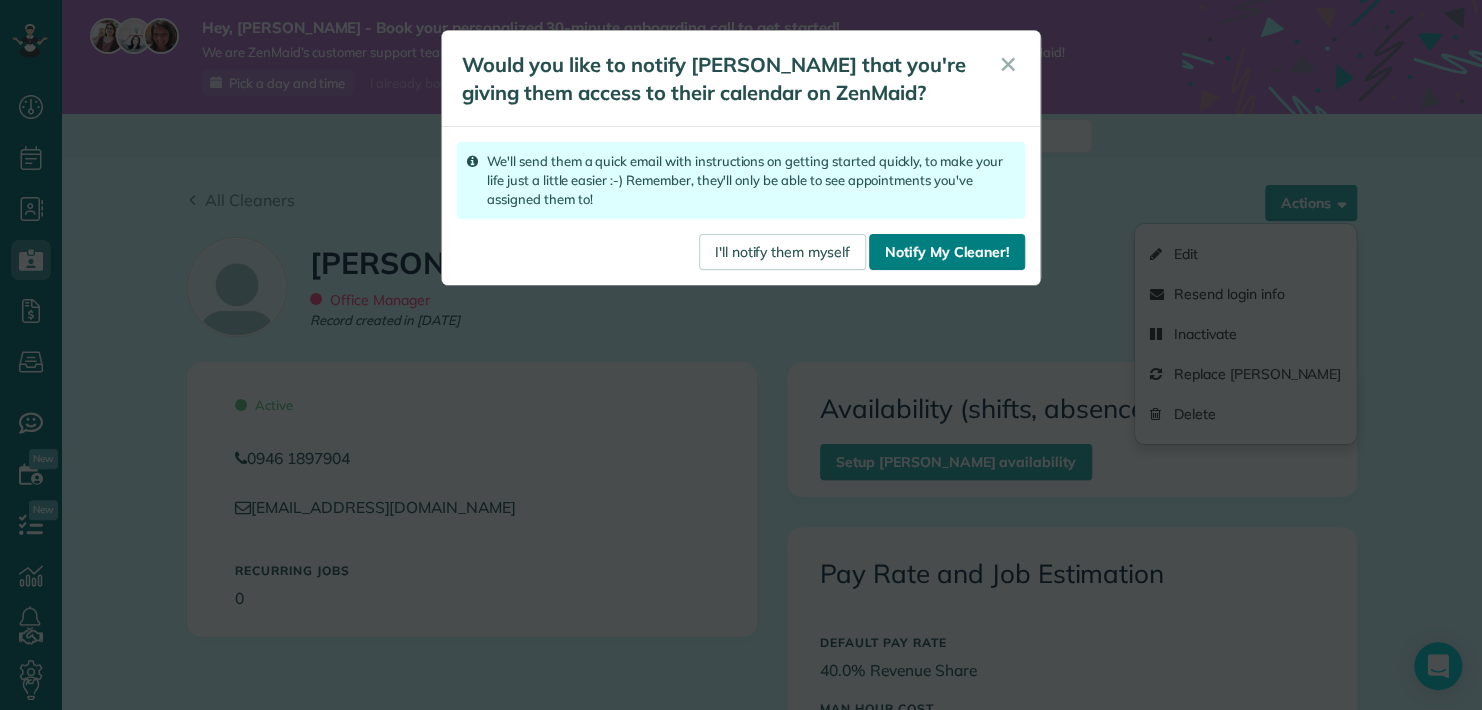 click on "Notify My Cleaner!" at bounding box center [947, 252] 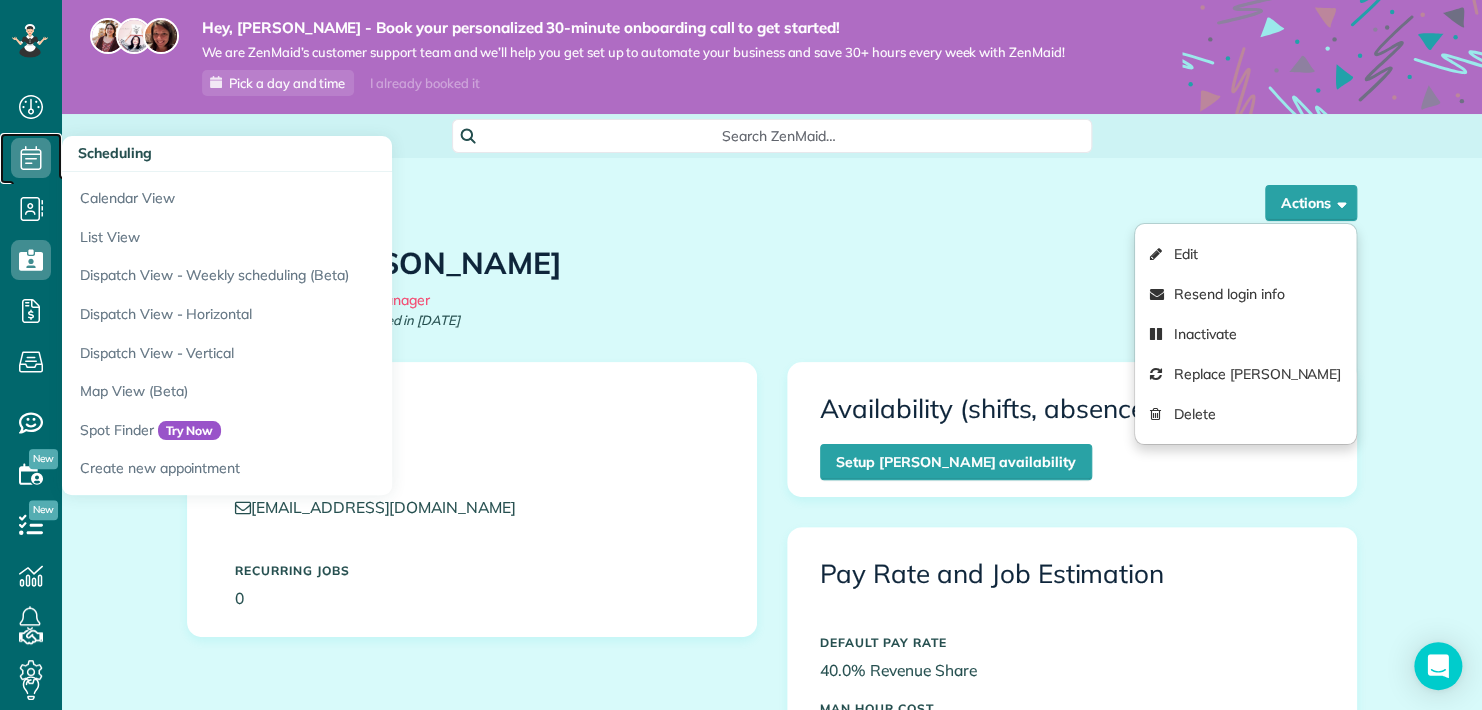click 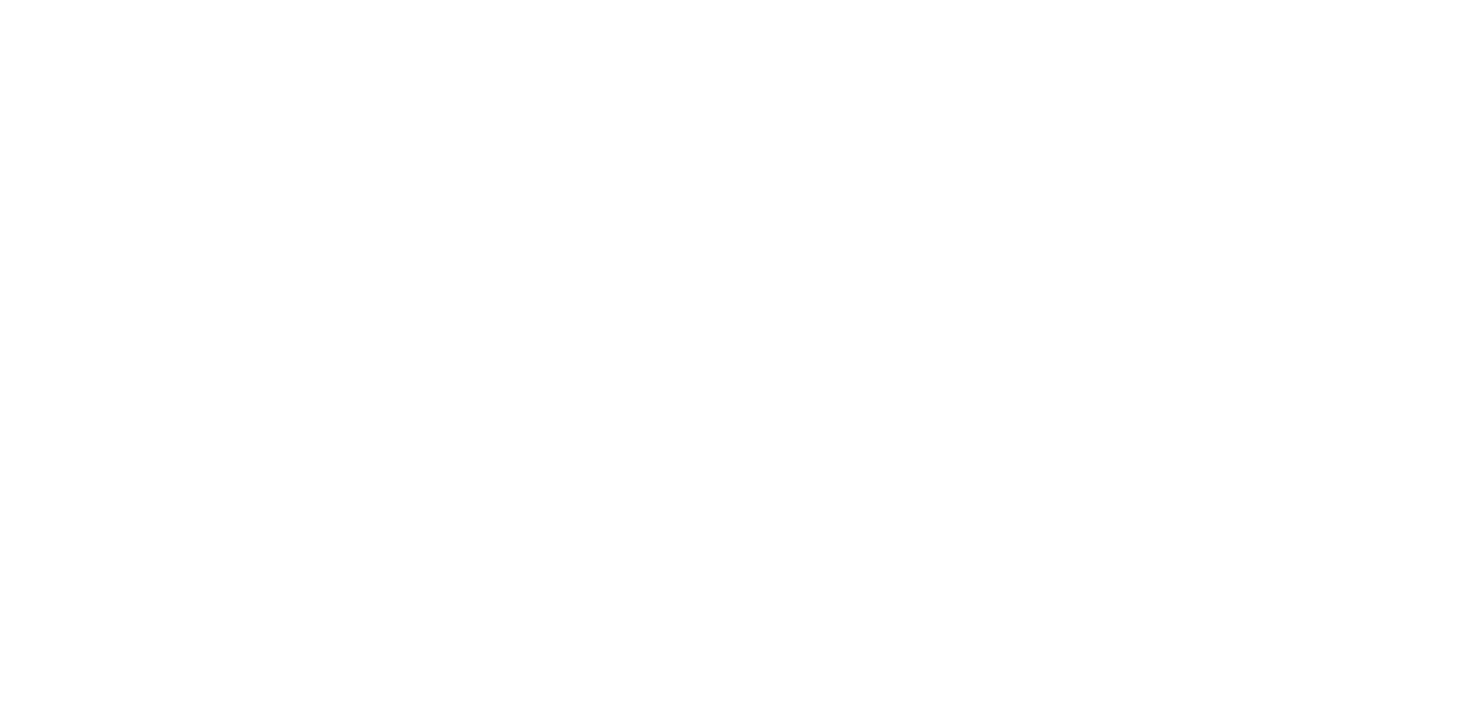 scroll, scrollTop: 0, scrollLeft: 0, axis: both 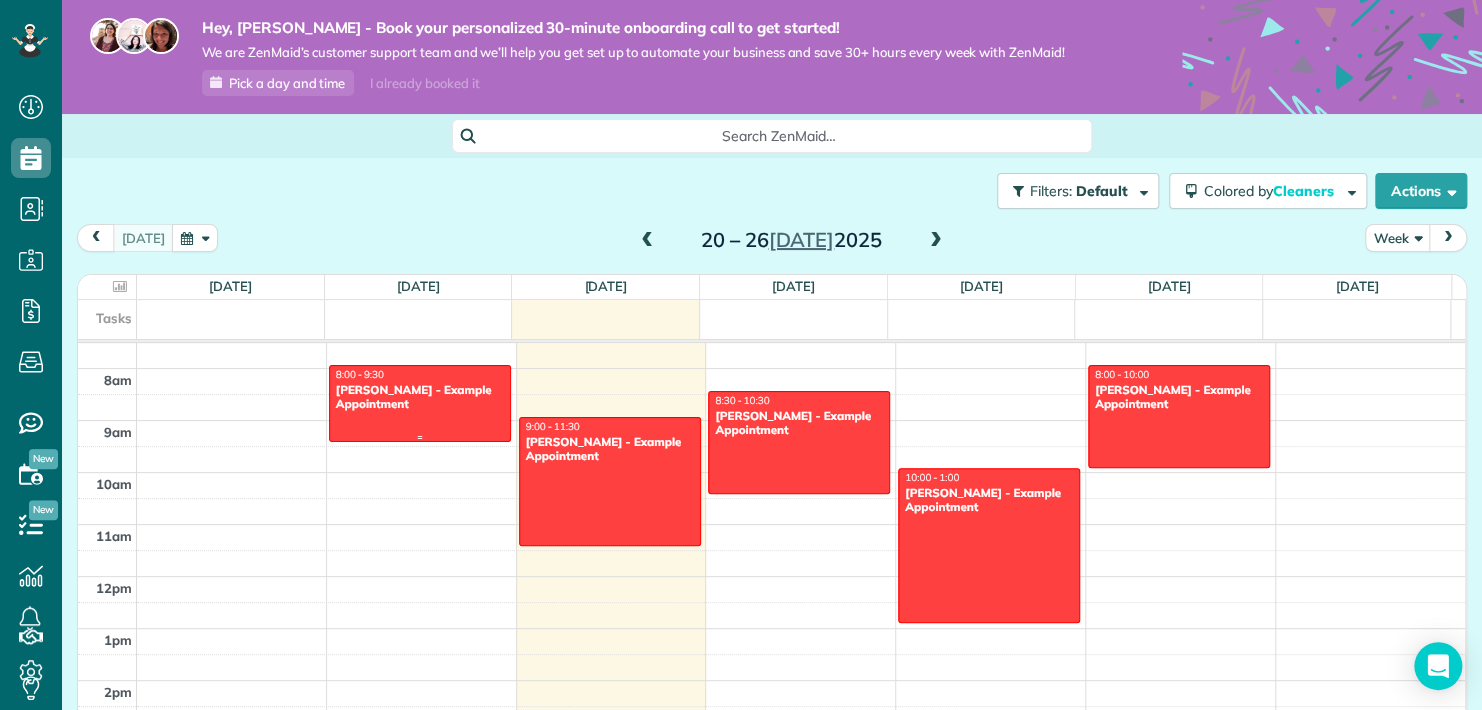 click on "[PERSON_NAME] - Example Appointment" at bounding box center (420, 397) 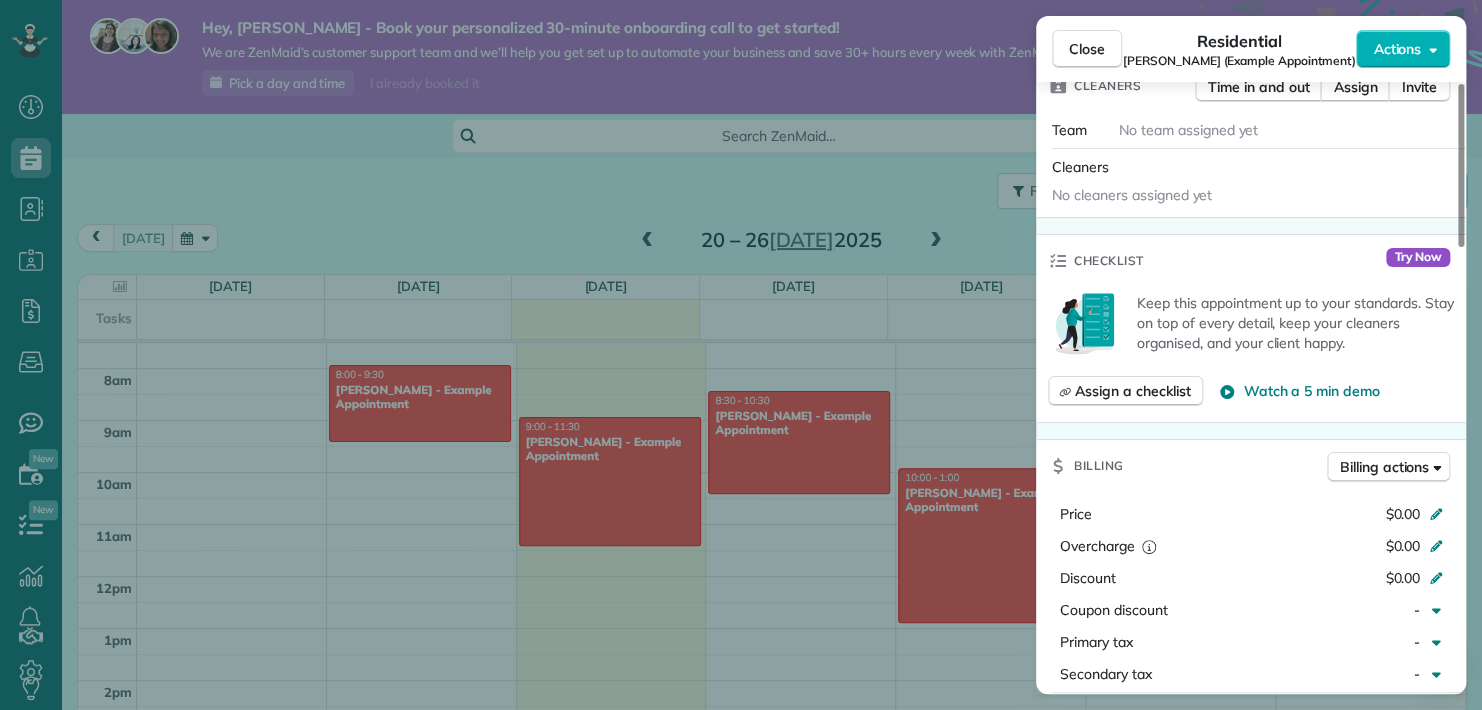 scroll, scrollTop: 536, scrollLeft: 0, axis: vertical 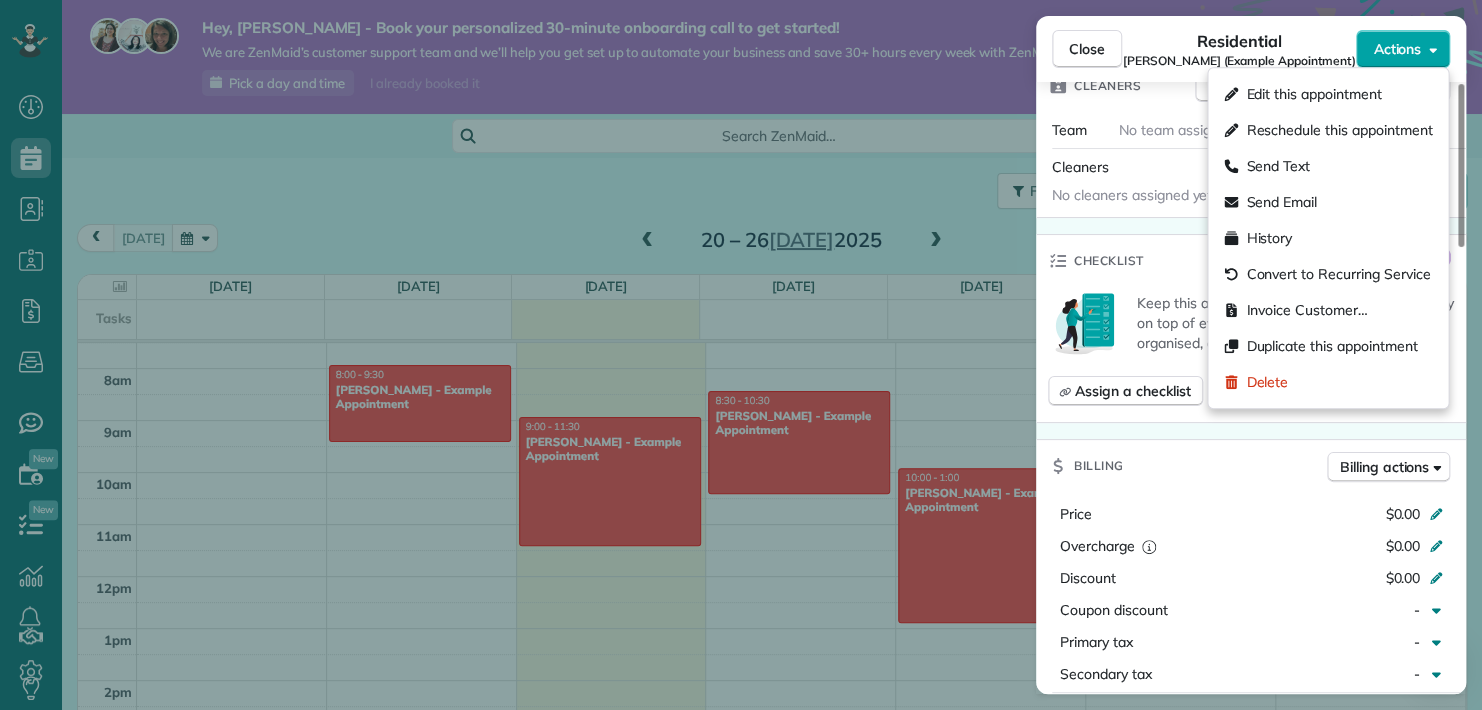 click on "Actions" at bounding box center [1397, 49] 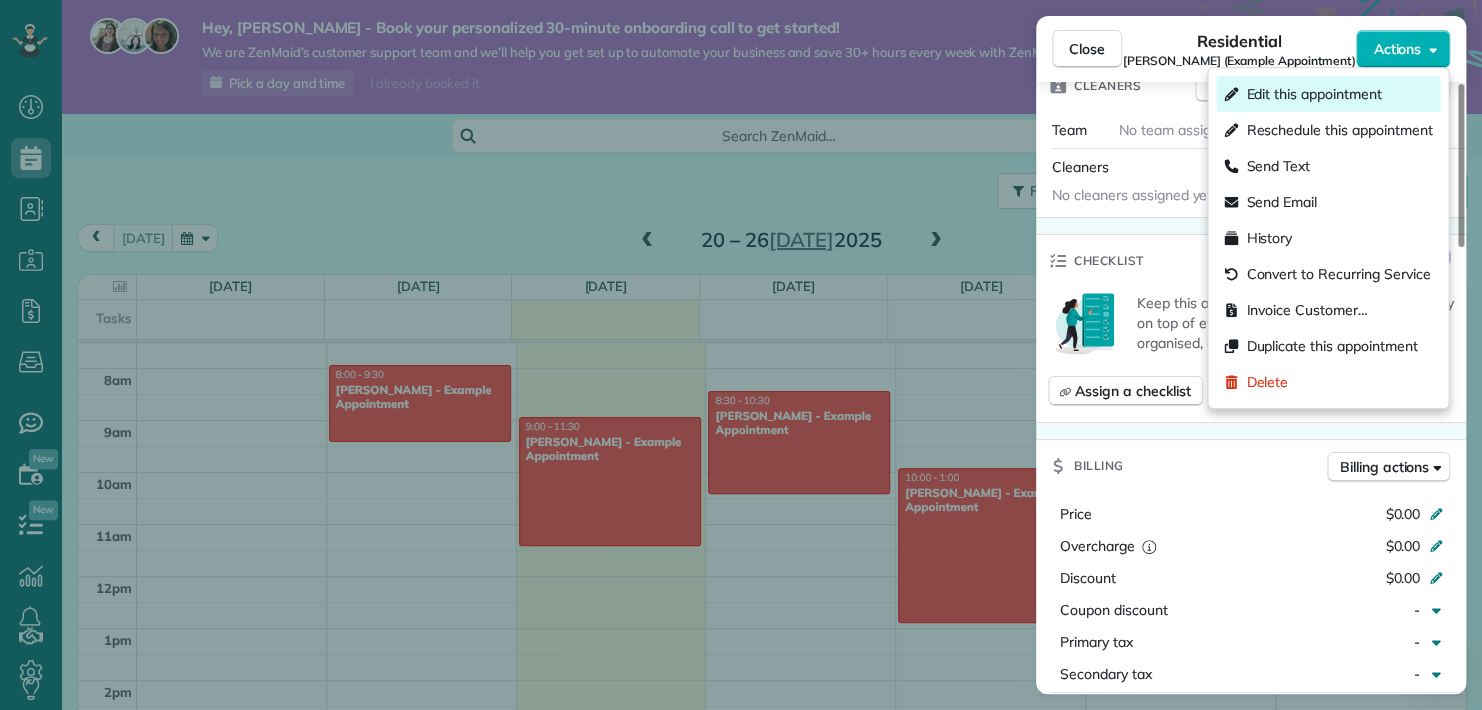click on "Edit this appointment" at bounding box center [1313, 94] 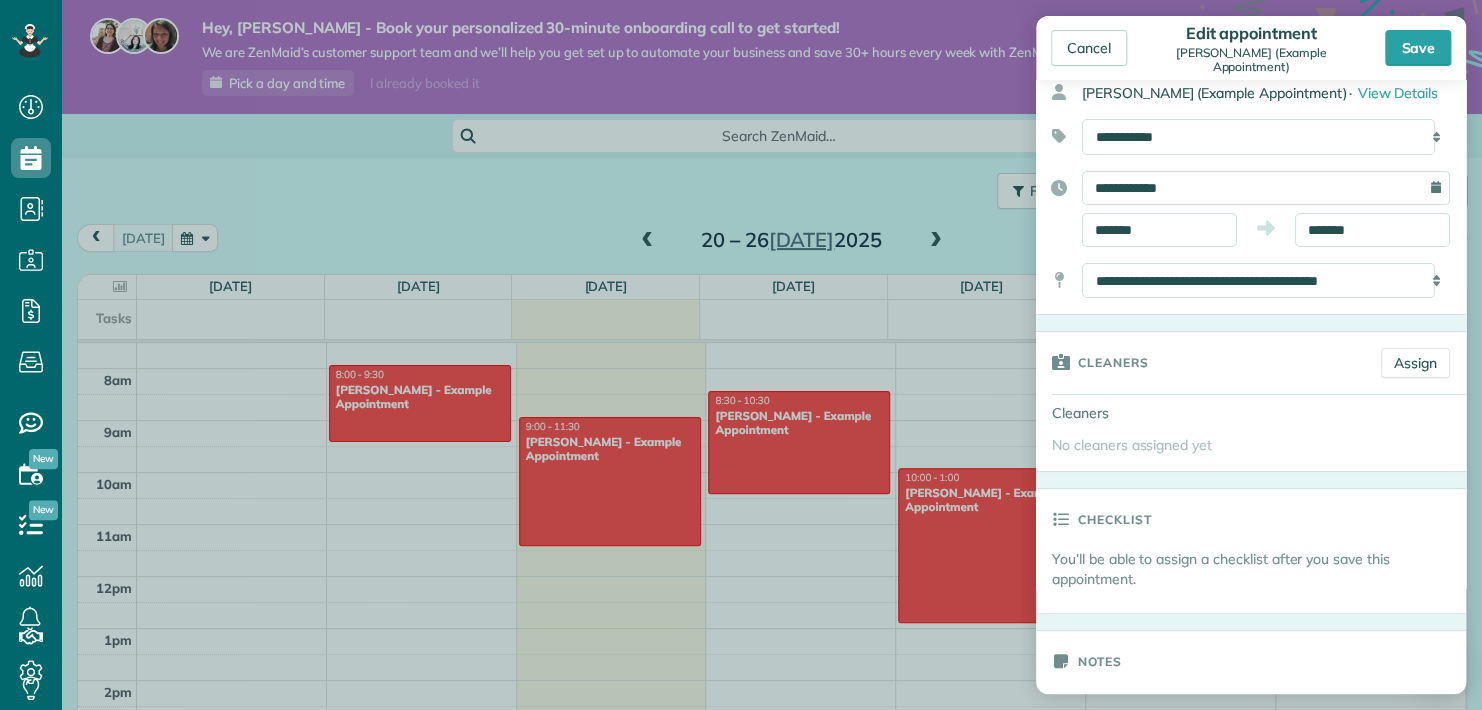 scroll, scrollTop: 14, scrollLeft: 0, axis: vertical 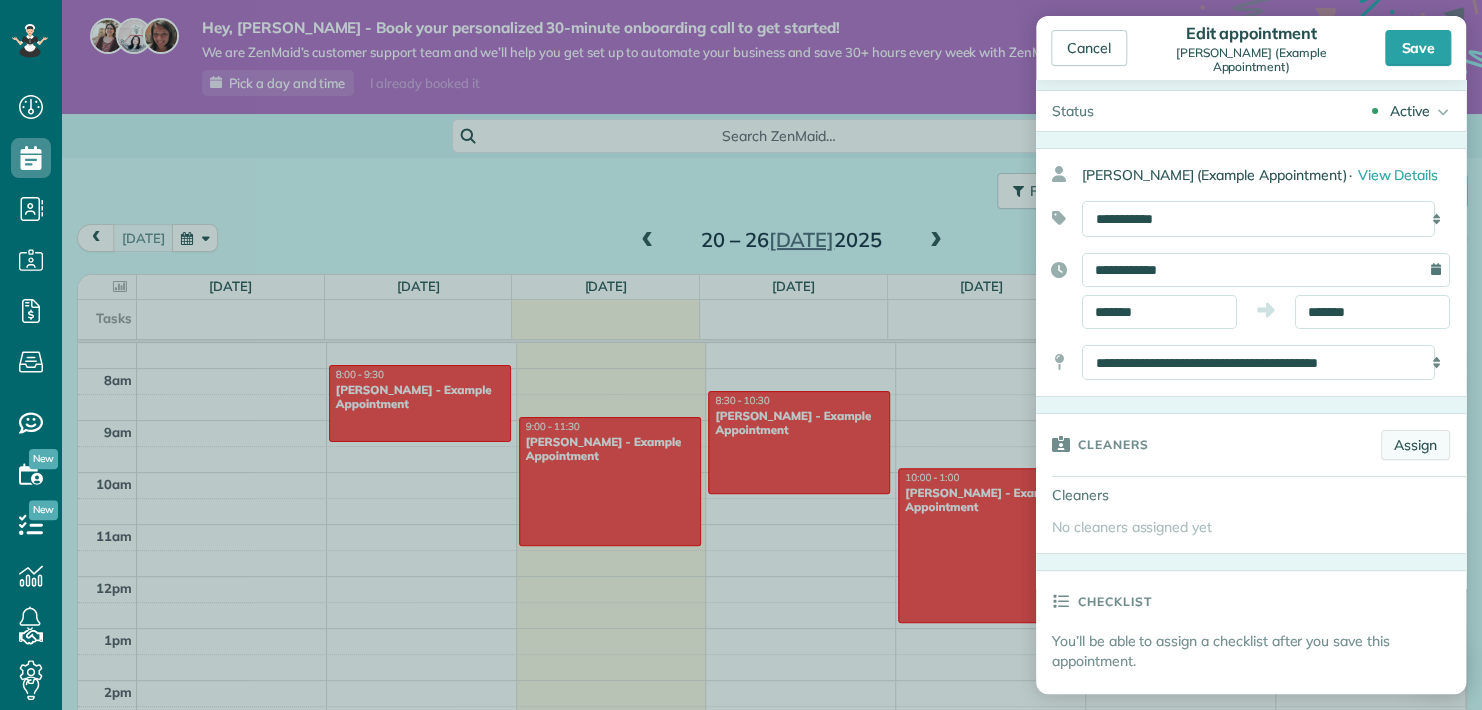click on "Assign" at bounding box center (1415, 445) 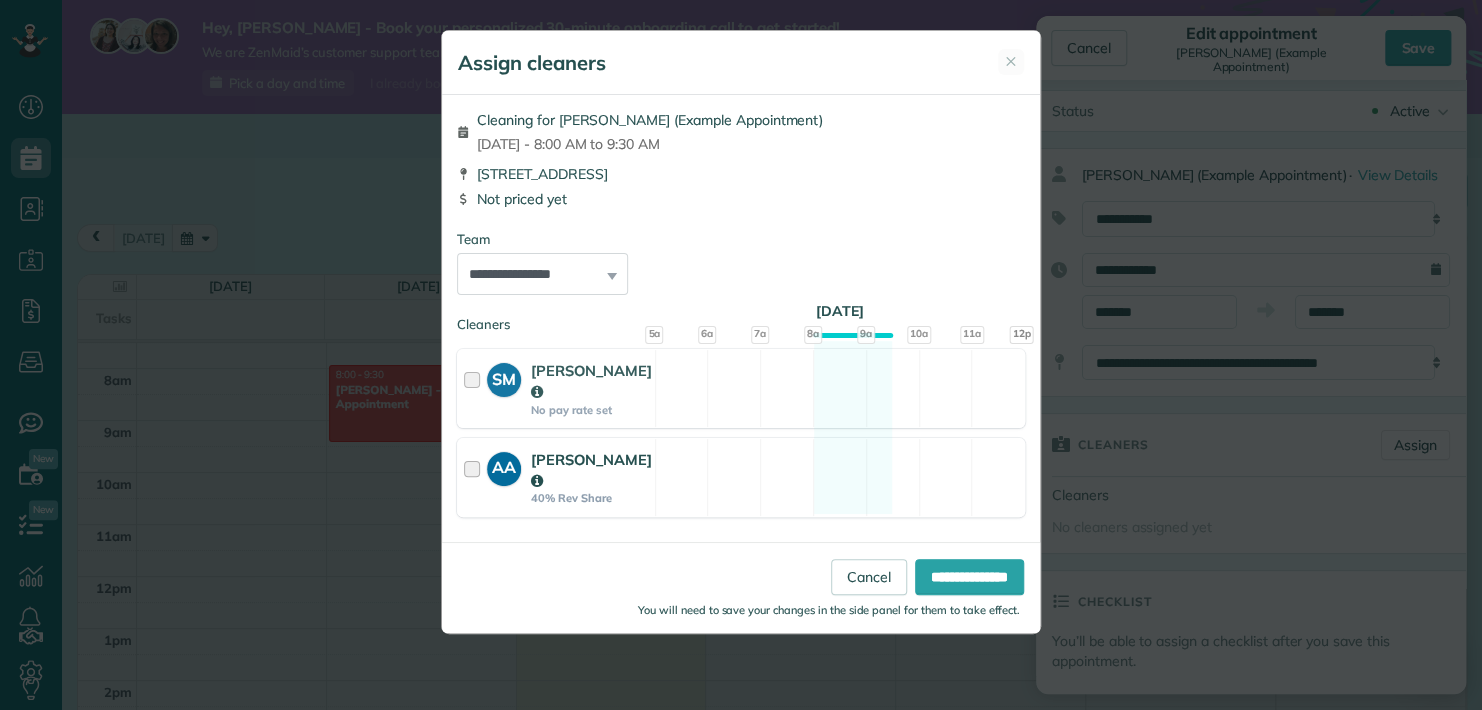 click at bounding box center [475, 477] 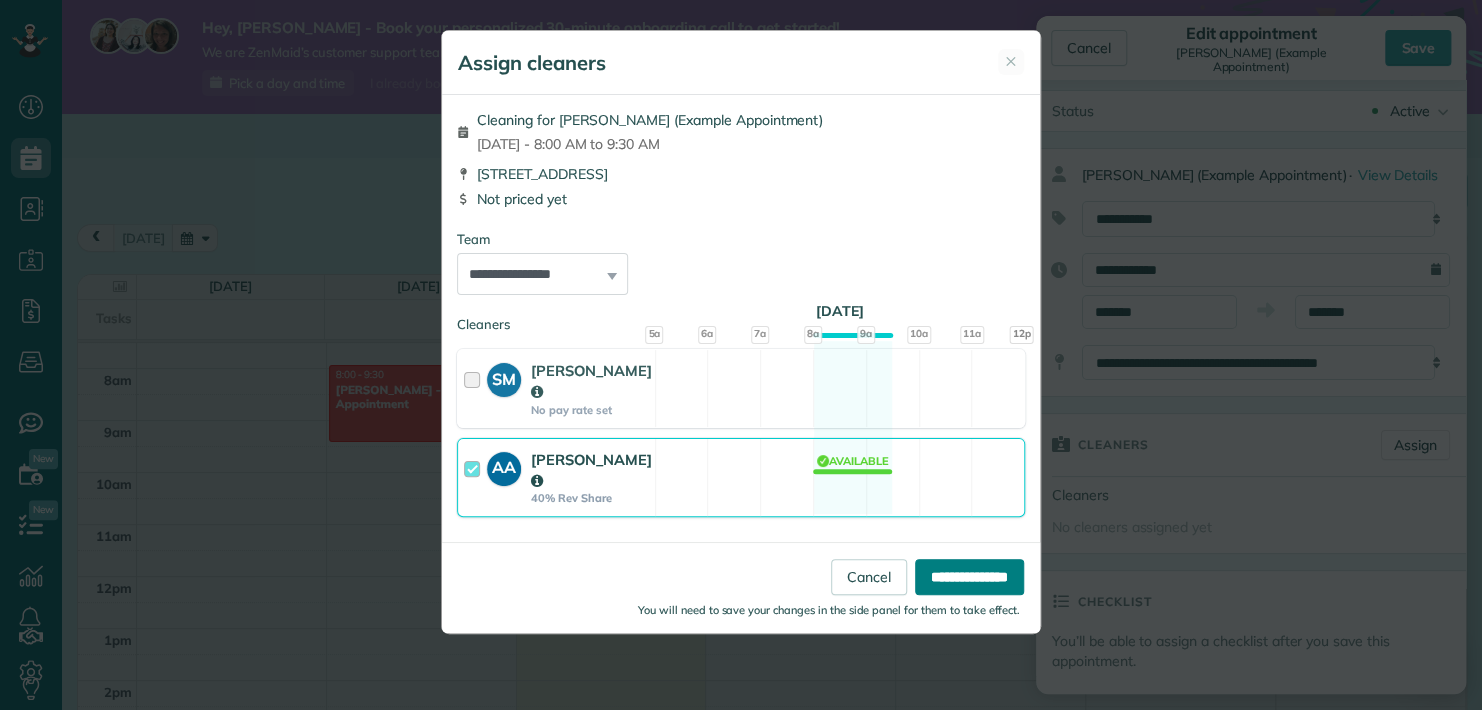 click on "**********" at bounding box center [969, 577] 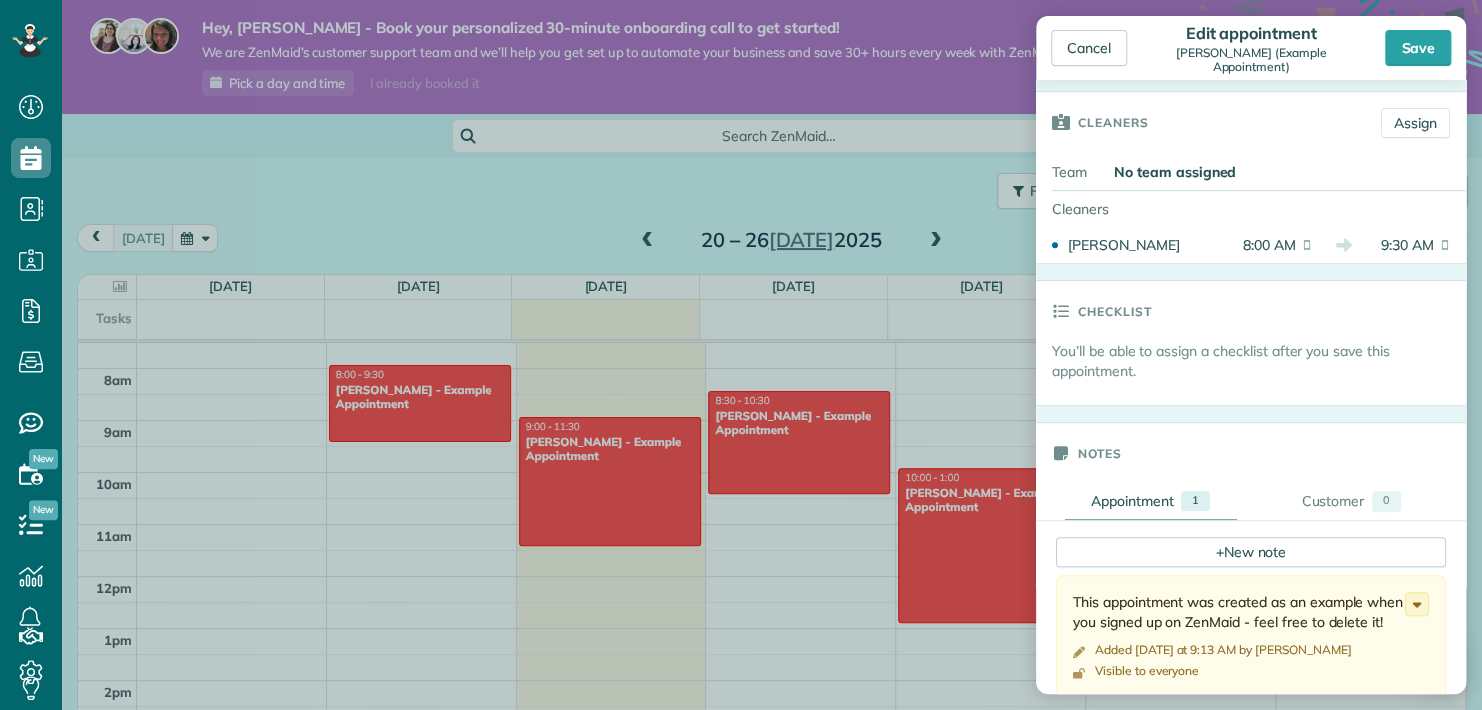 scroll, scrollTop: 339, scrollLeft: 0, axis: vertical 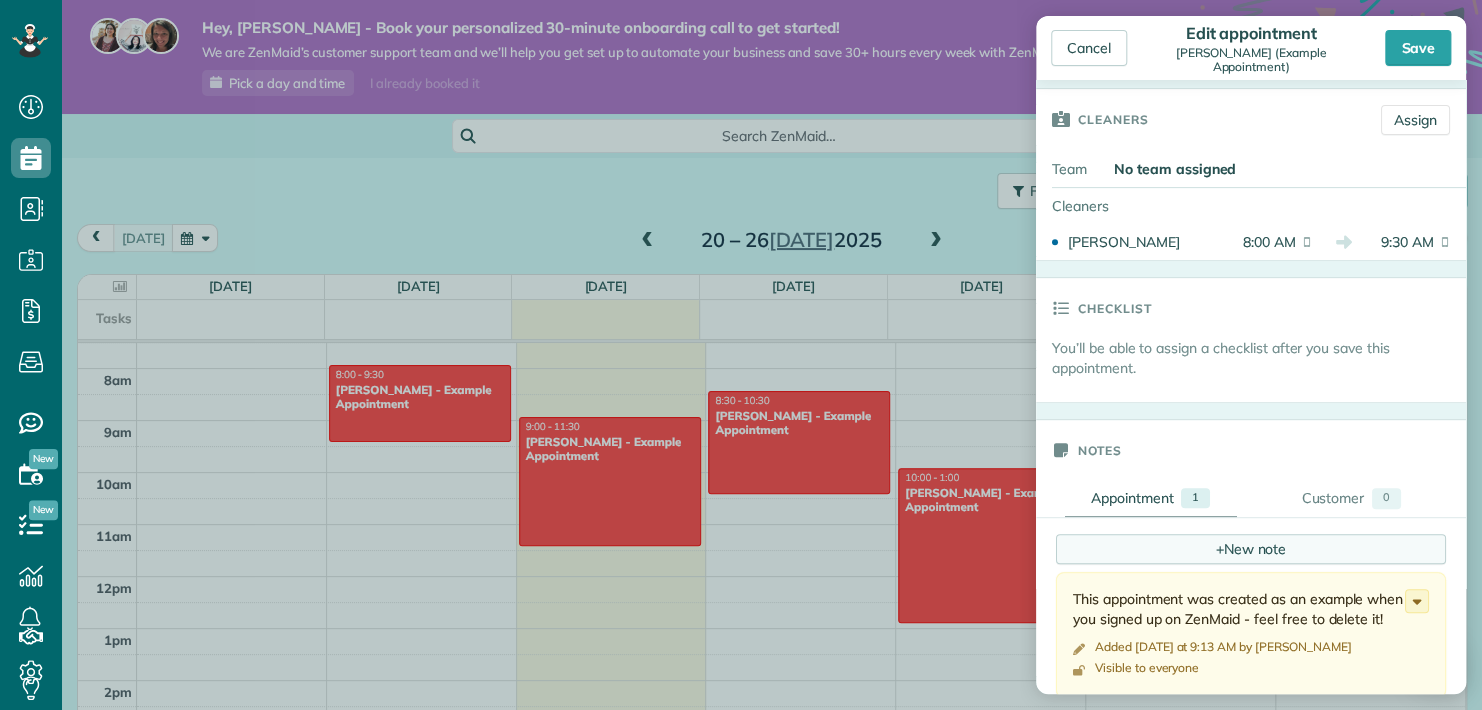 click on "+" at bounding box center (1220, 548) 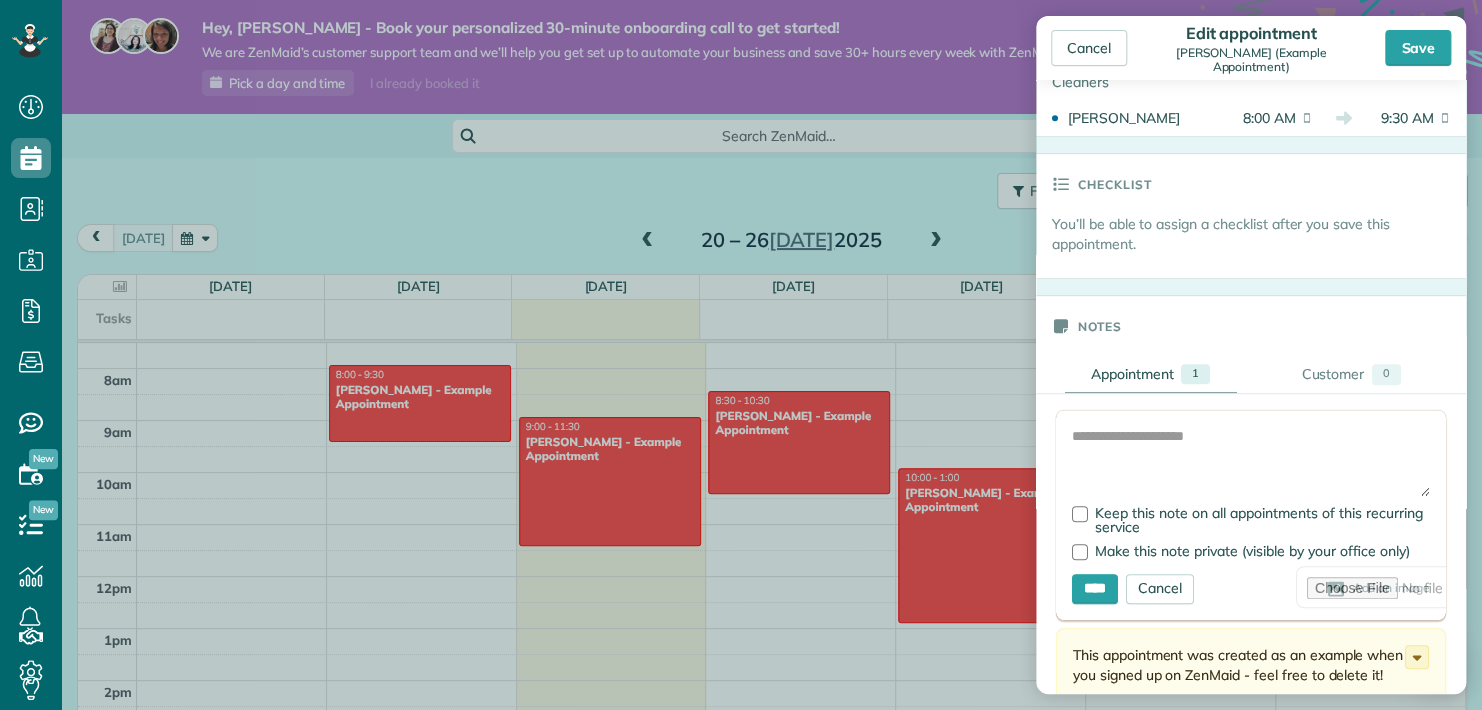 scroll, scrollTop: 468, scrollLeft: 0, axis: vertical 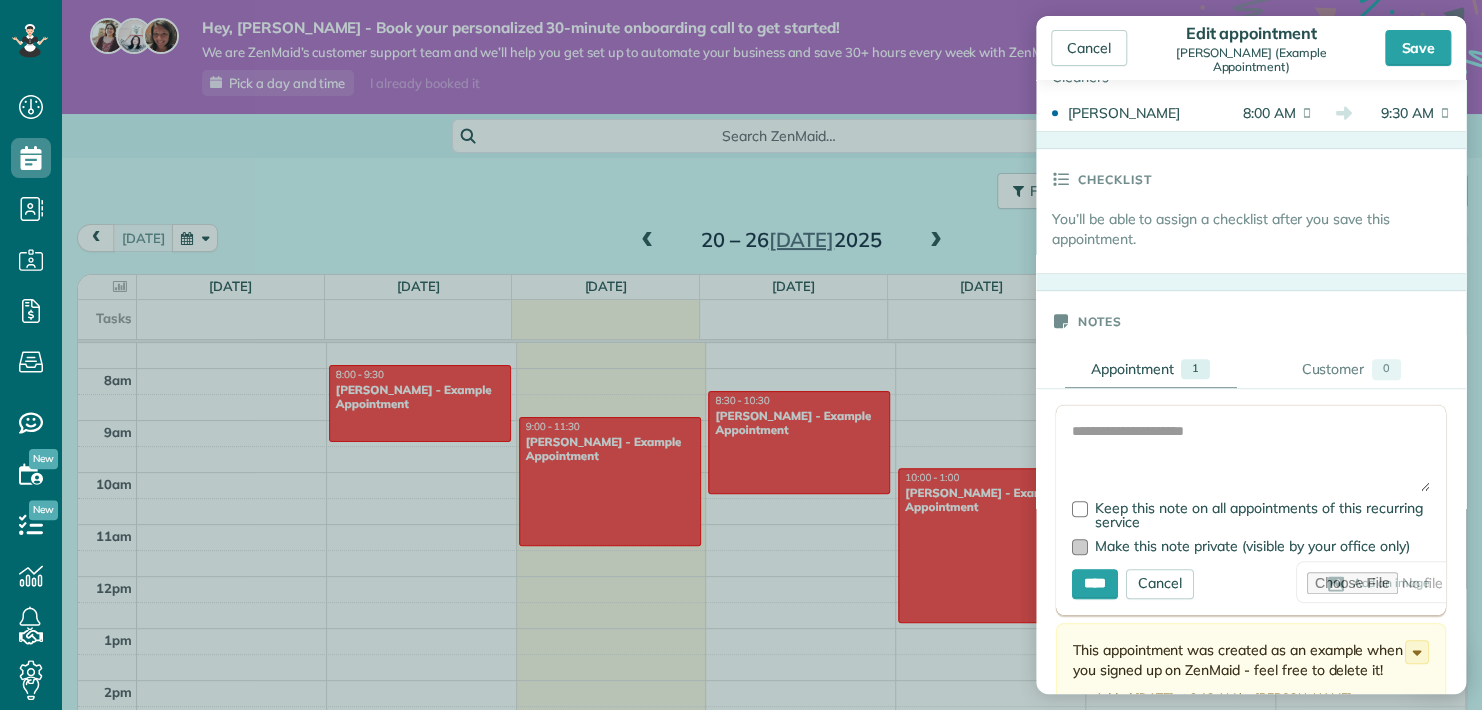 click at bounding box center [1080, 547] 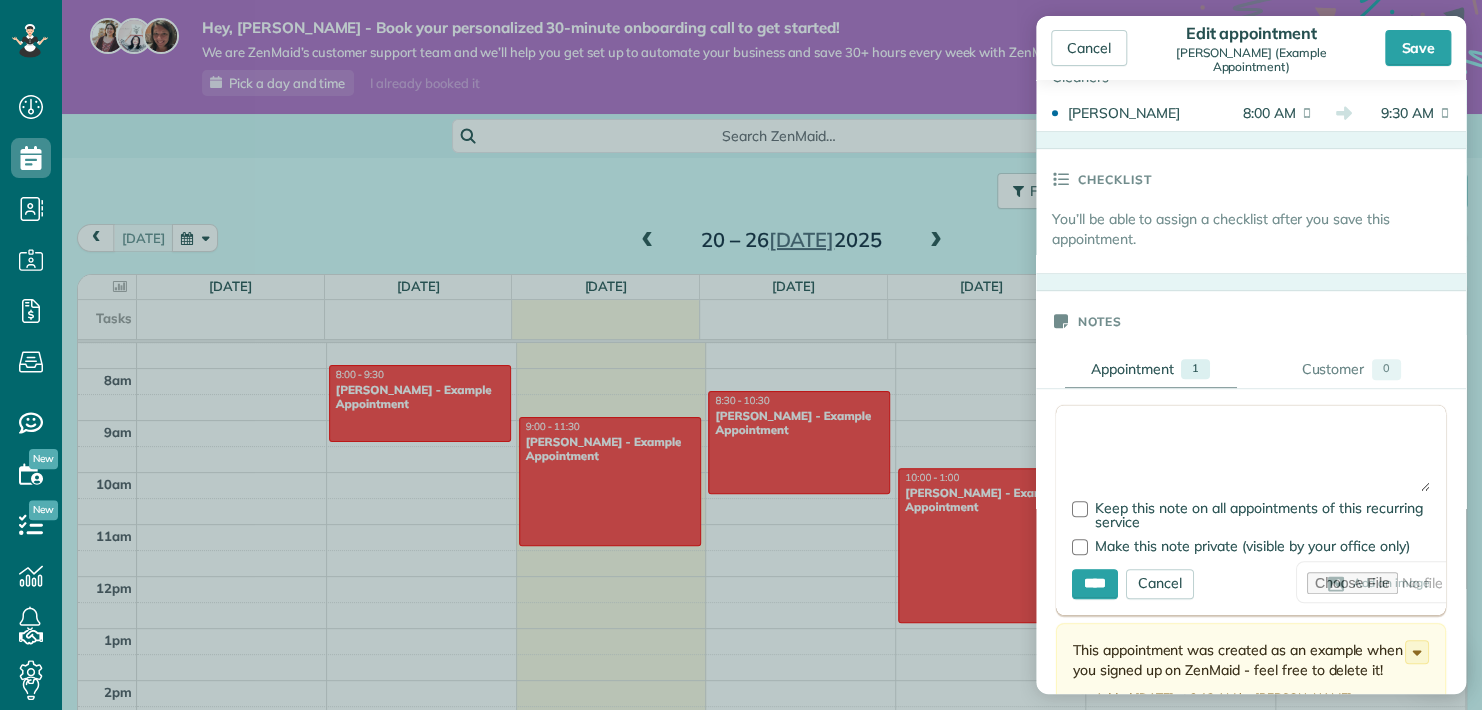 click at bounding box center [1251, 456] 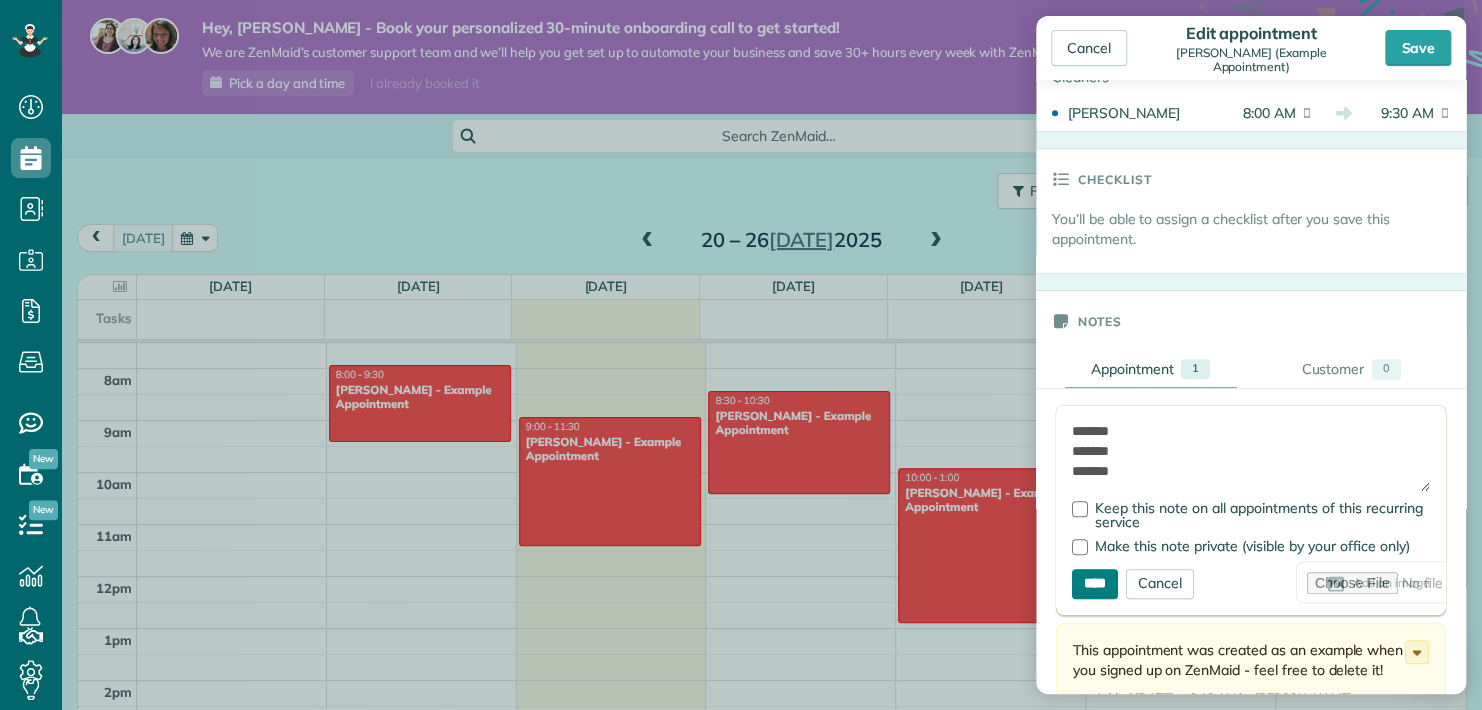 type on "*******
*******
*******" 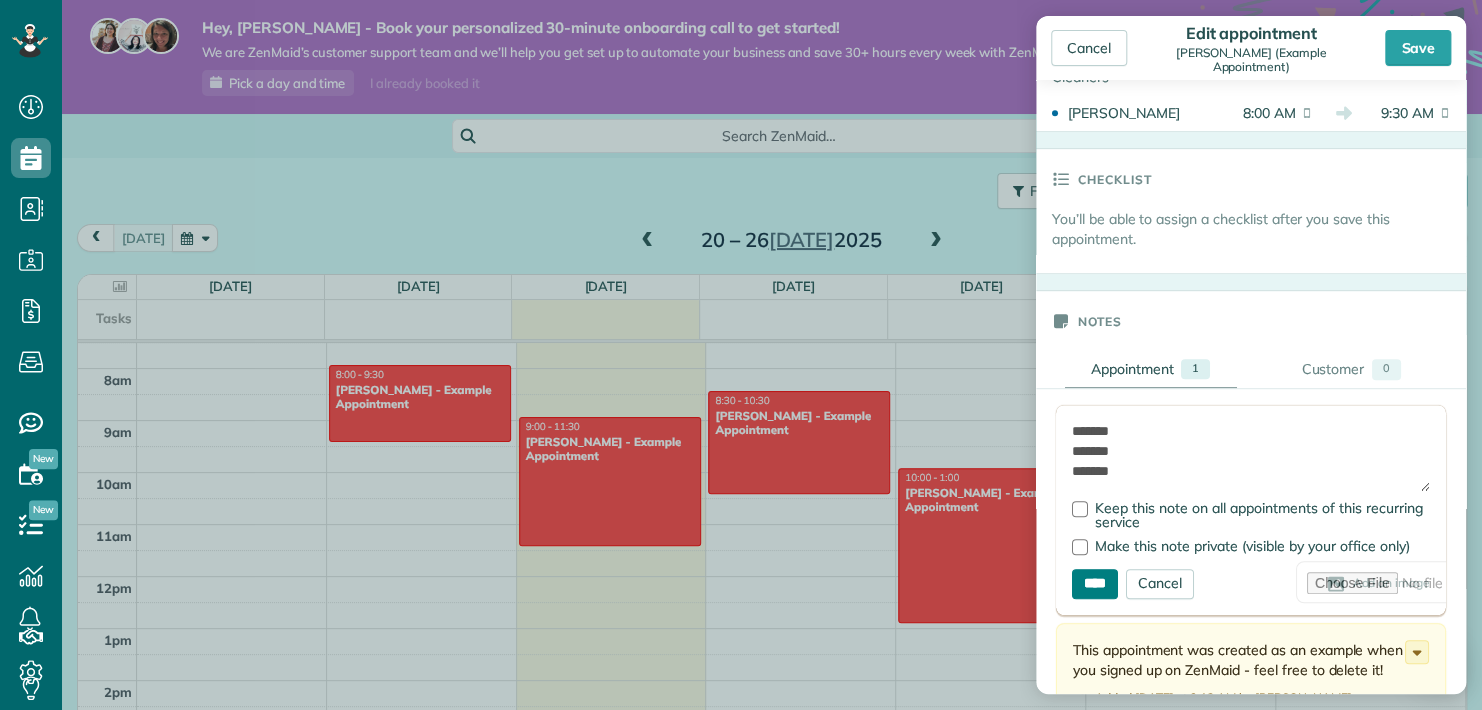 click on "****" at bounding box center (1095, 584) 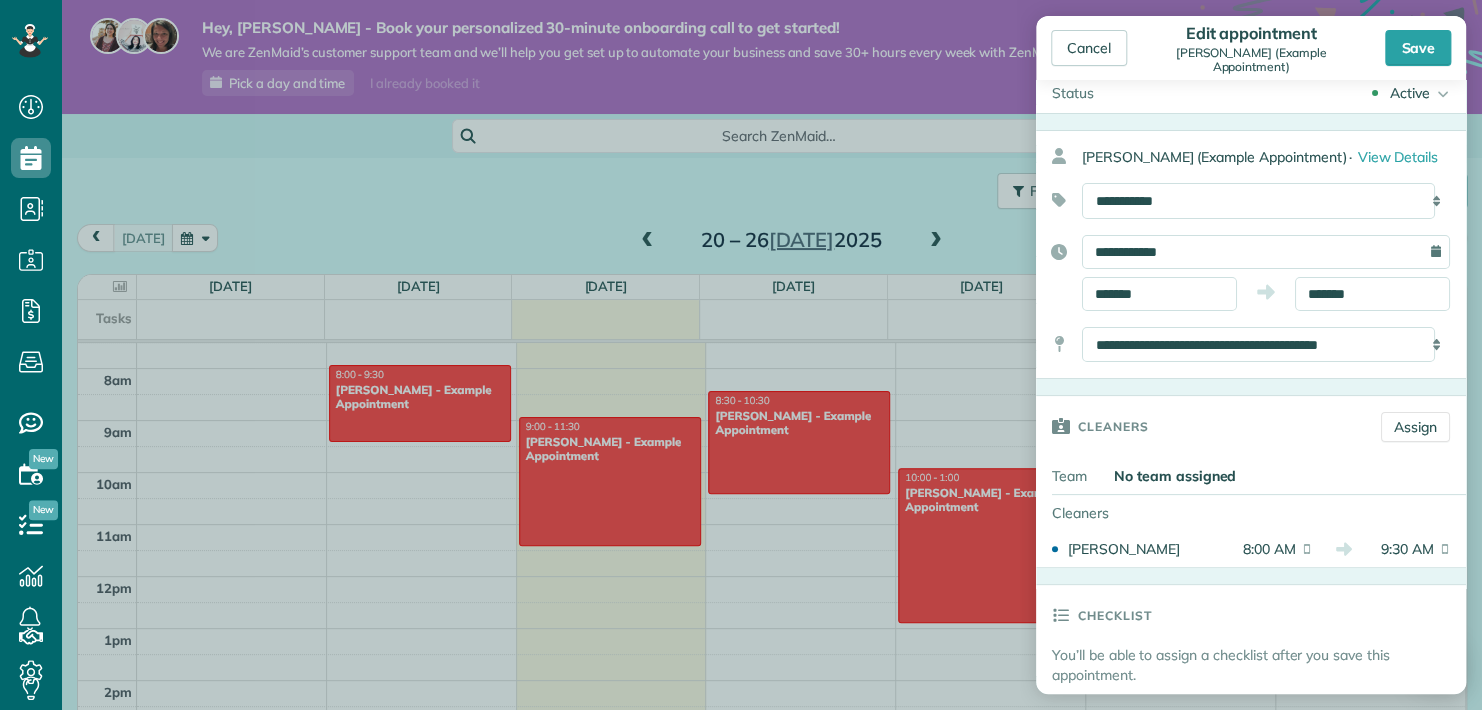 scroll, scrollTop: 0, scrollLeft: 0, axis: both 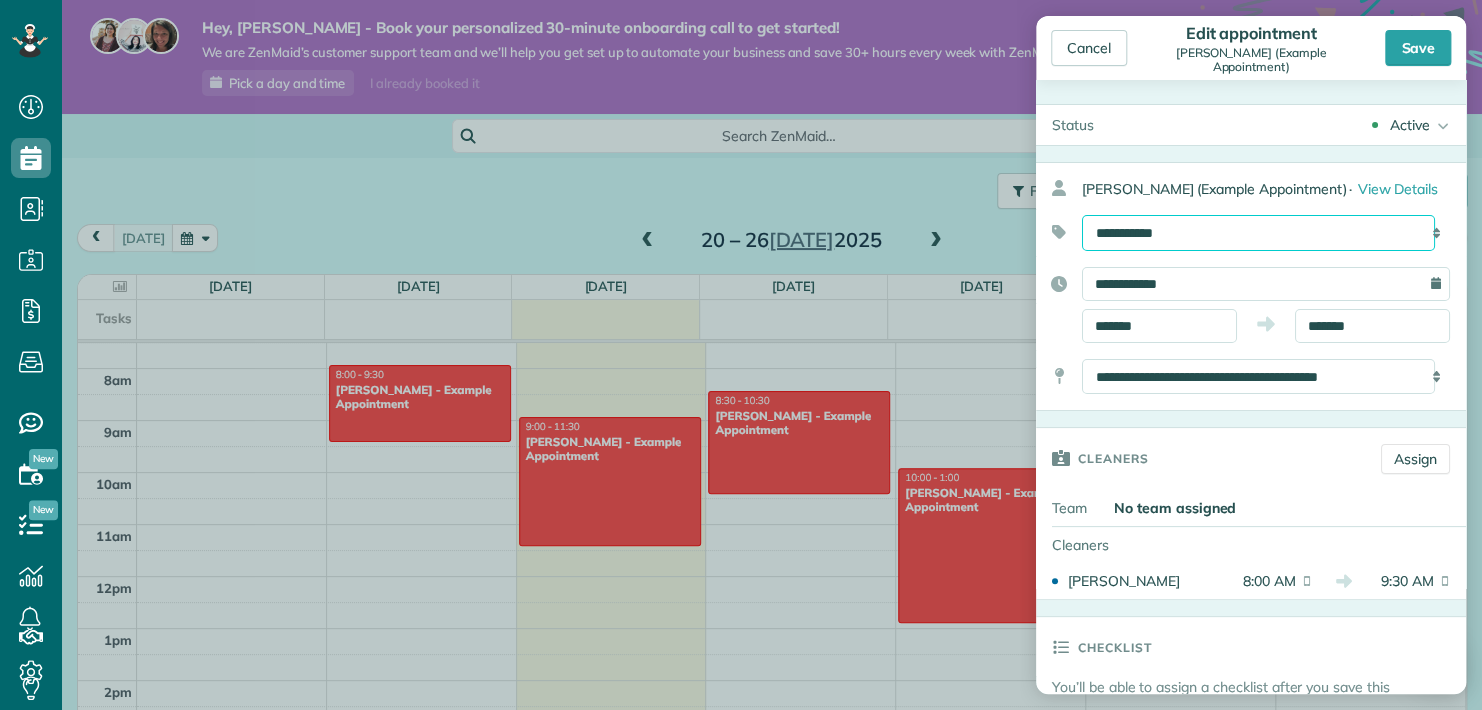 click on "**********" at bounding box center [1258, 233] 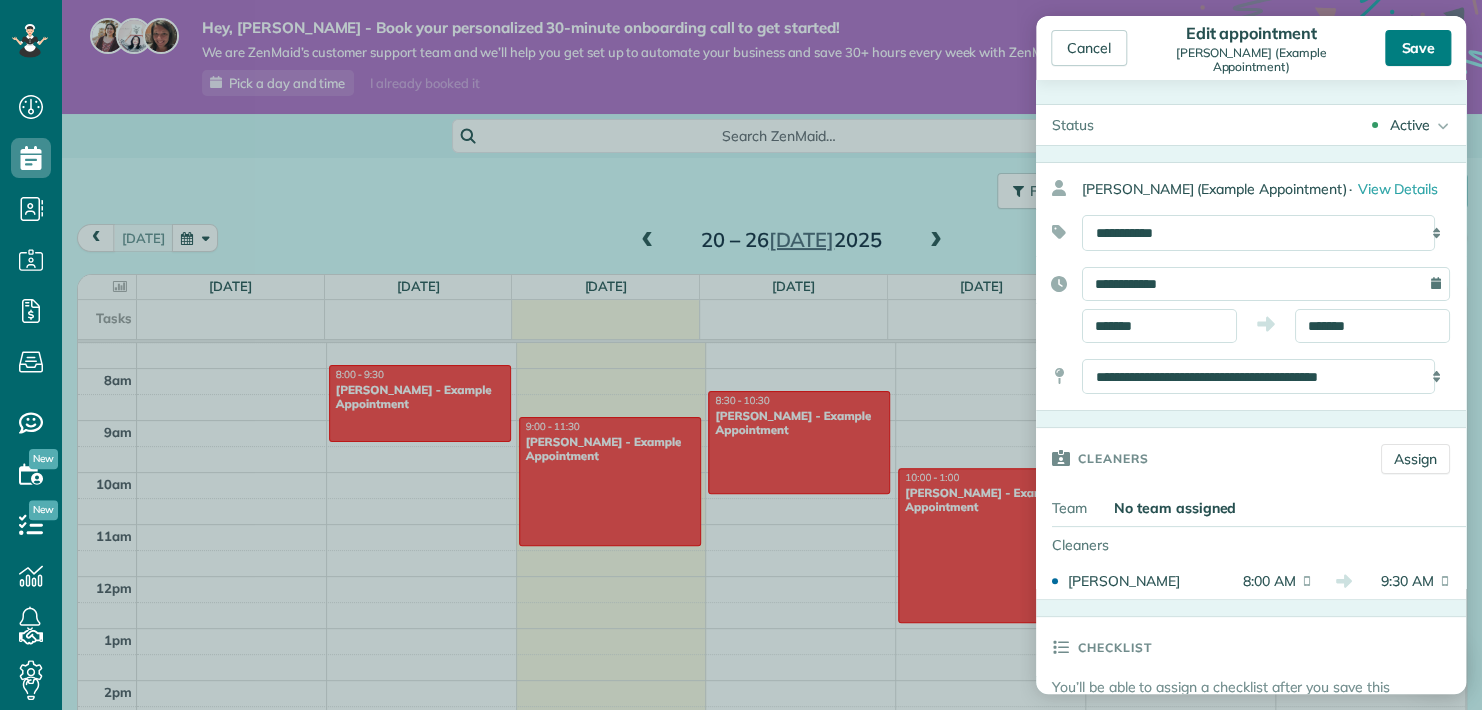 click on "Save" at bounding box center (1418, 48) 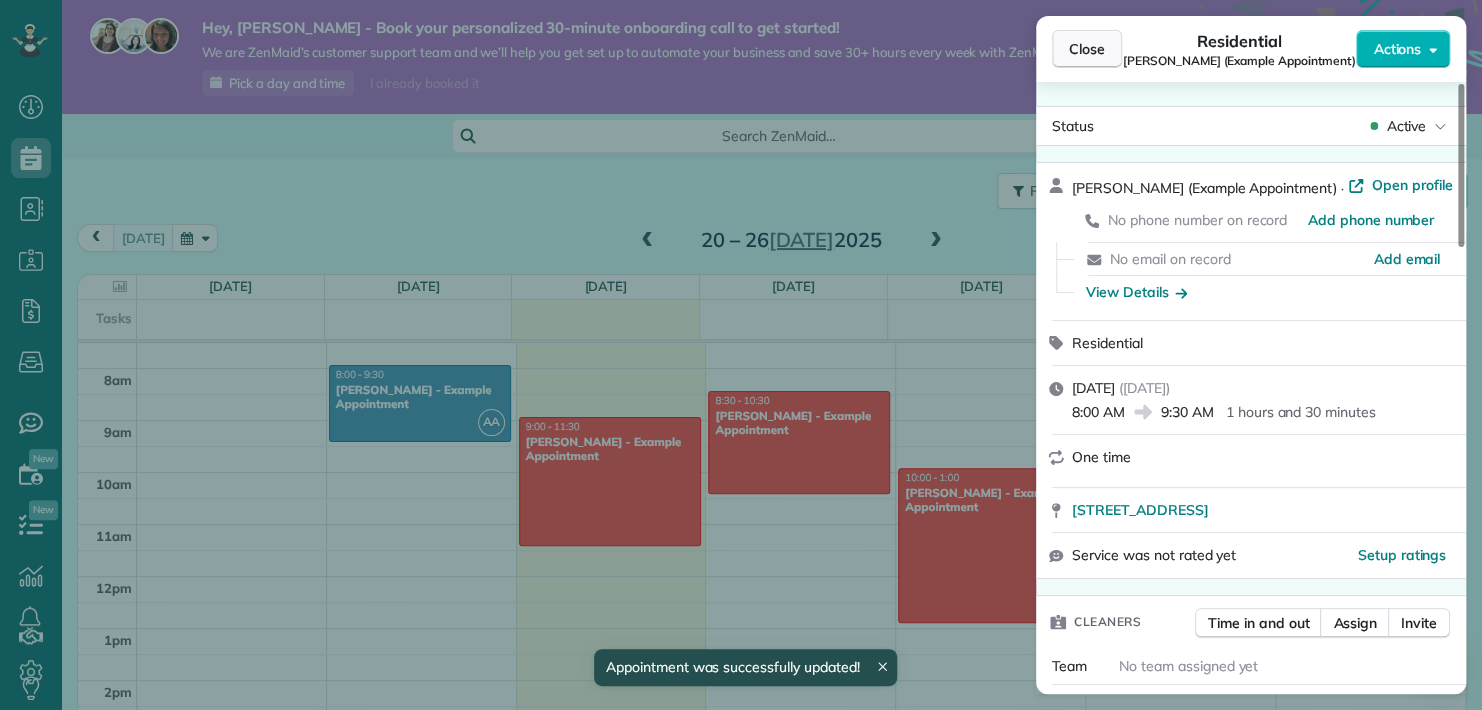 click on "Close" at bounding box center [1087, 49] 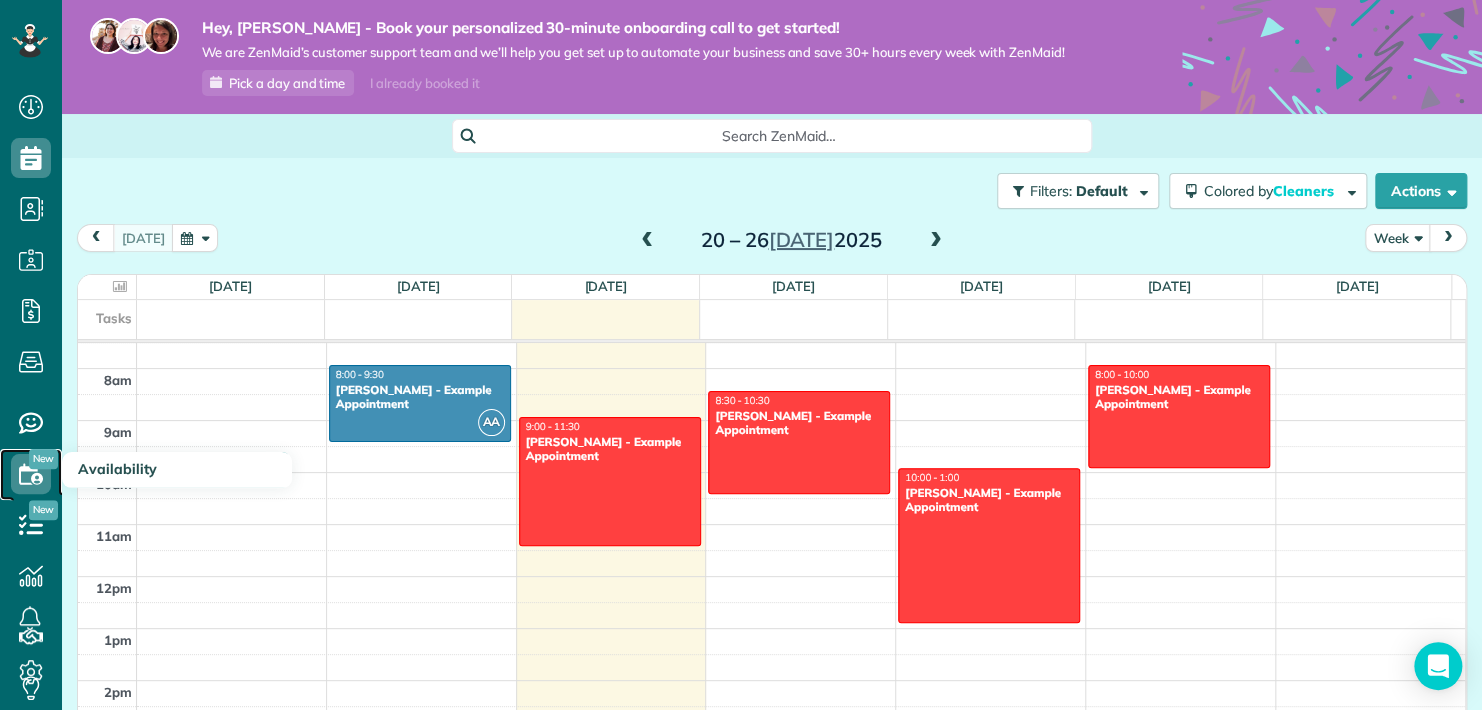 click 